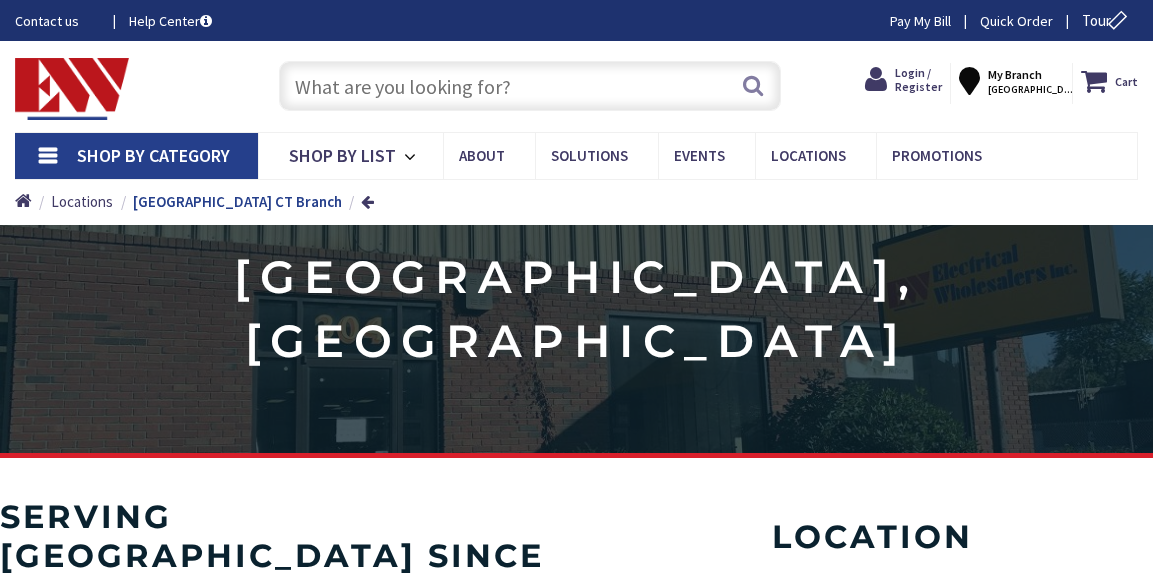 scroll, scrollTop: 0, scrollLeft: 0, axis: both 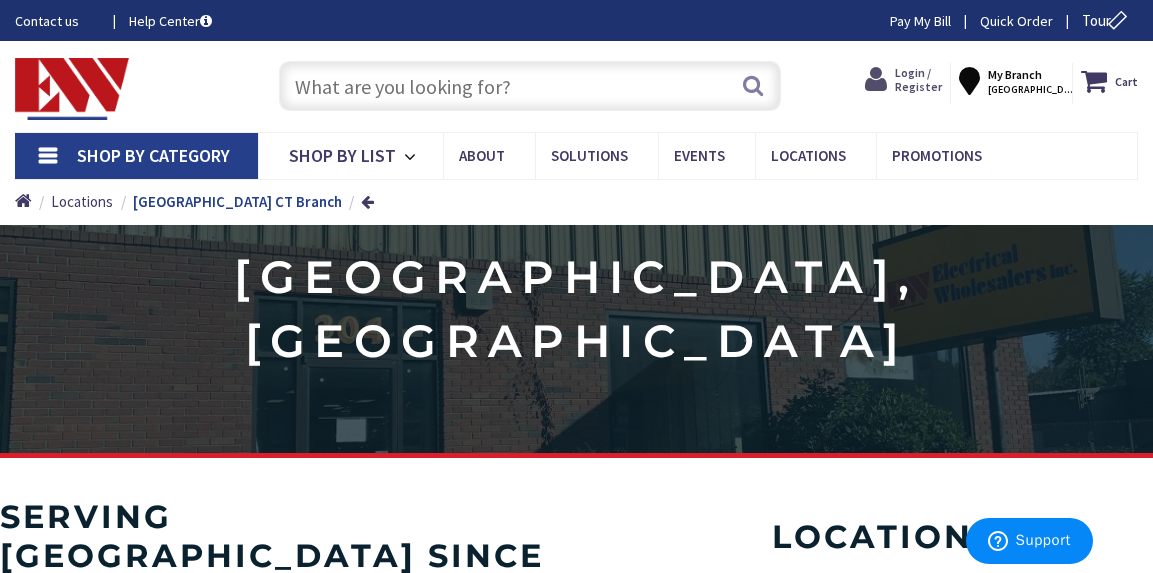 click on "Login / Register" at bounding box center (918, 79) 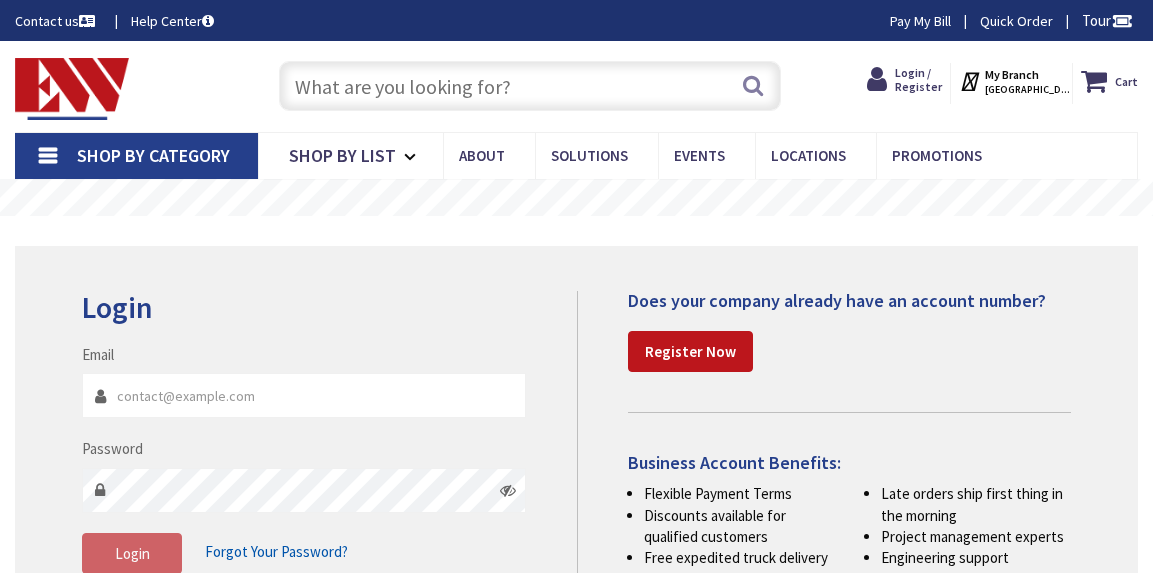 scroll, scrollTop: 0, scrollLeft: 0, axis: both 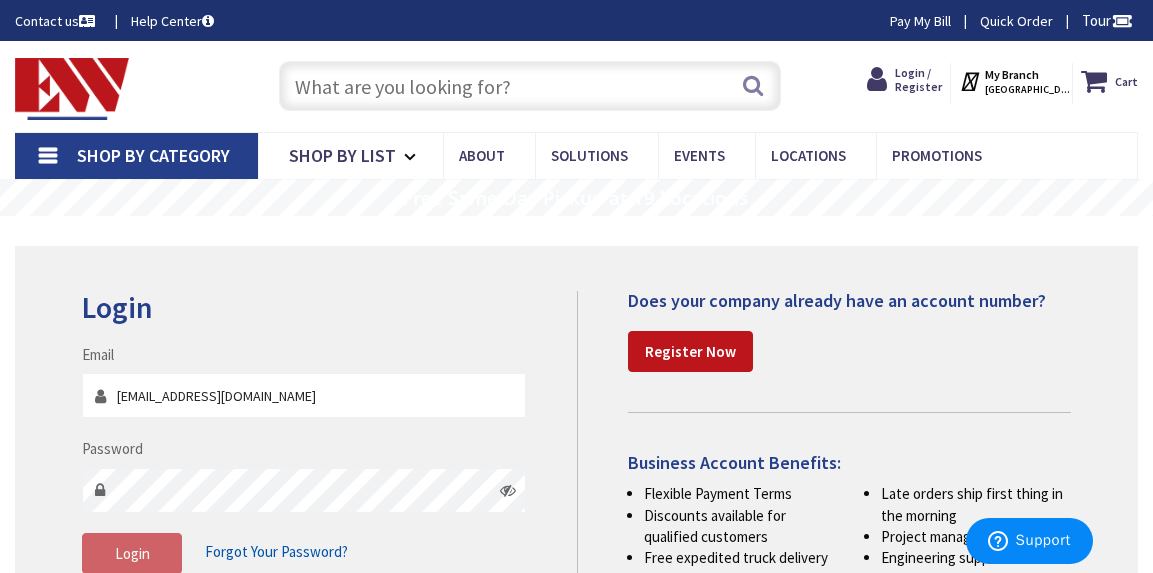type on "Msfelectric@aol.com" 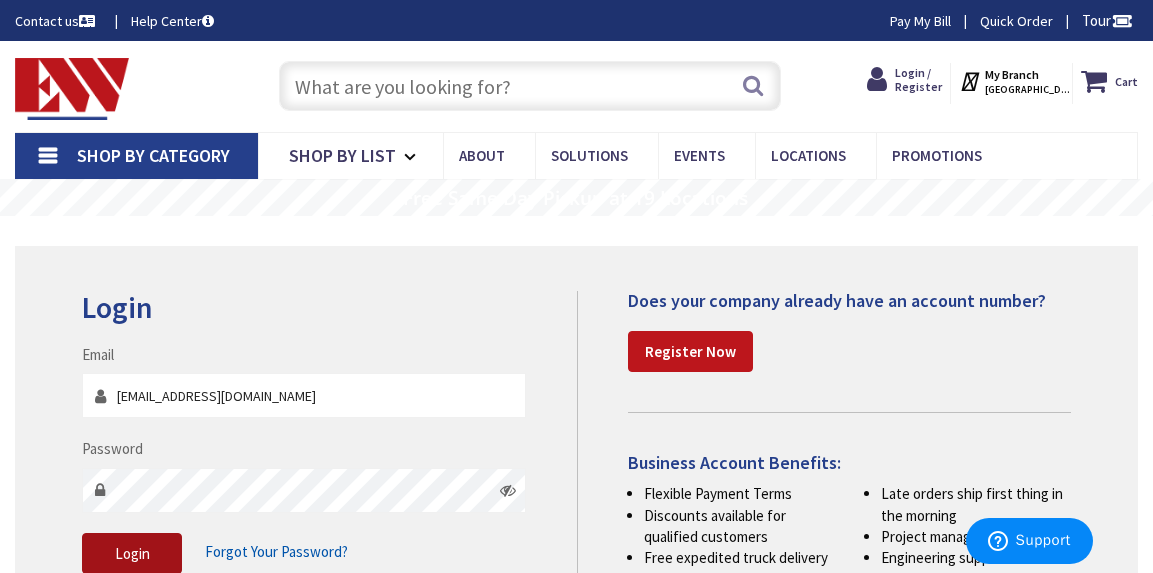click on "Login" at bounding box center (132, 554) 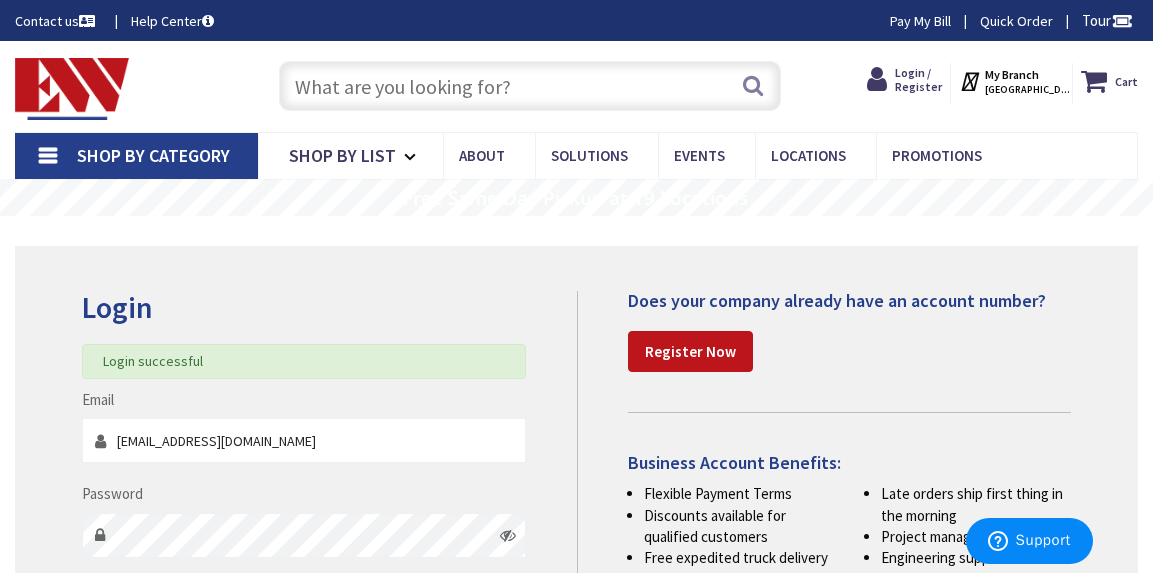 click at bounding box center [530, 86] 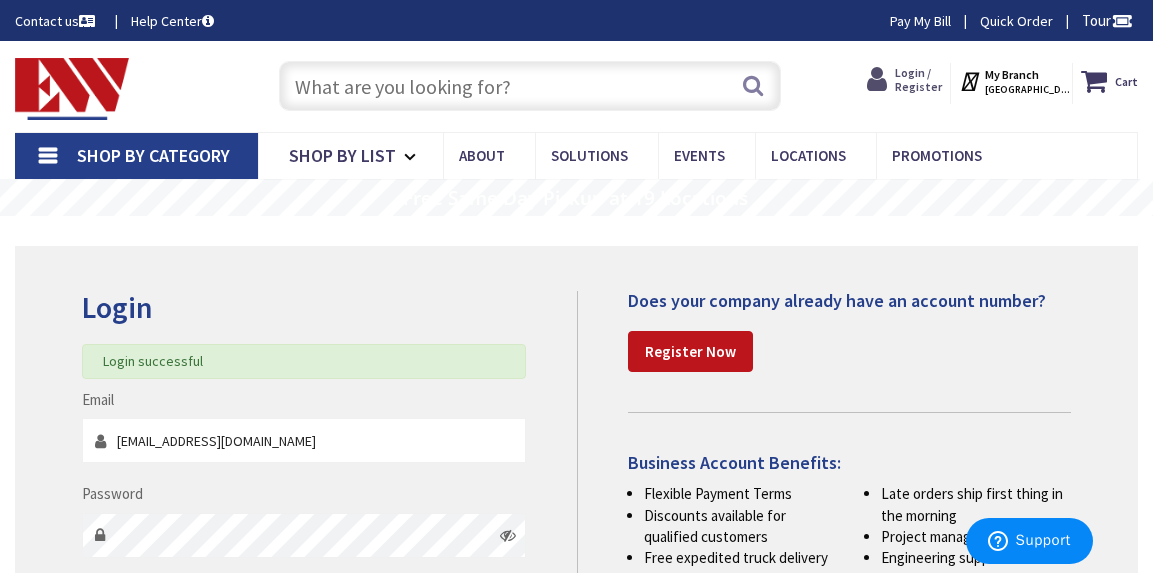 click on "Login / Register Login" at bounding box center [918, 80] 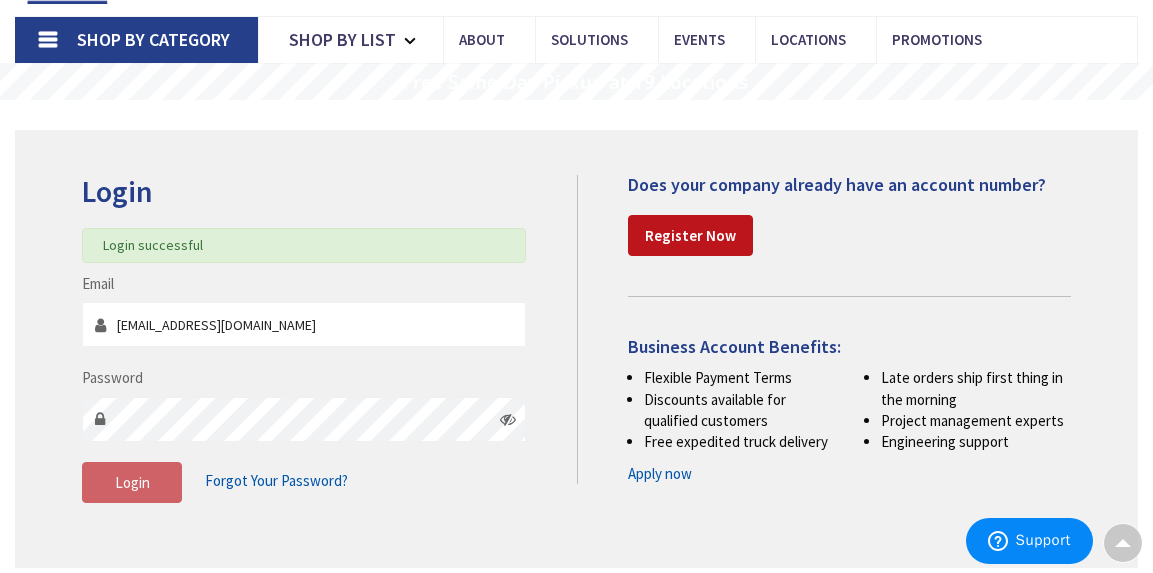 scroll, scrollTop: 0, scrollLeft: 0, axis: both 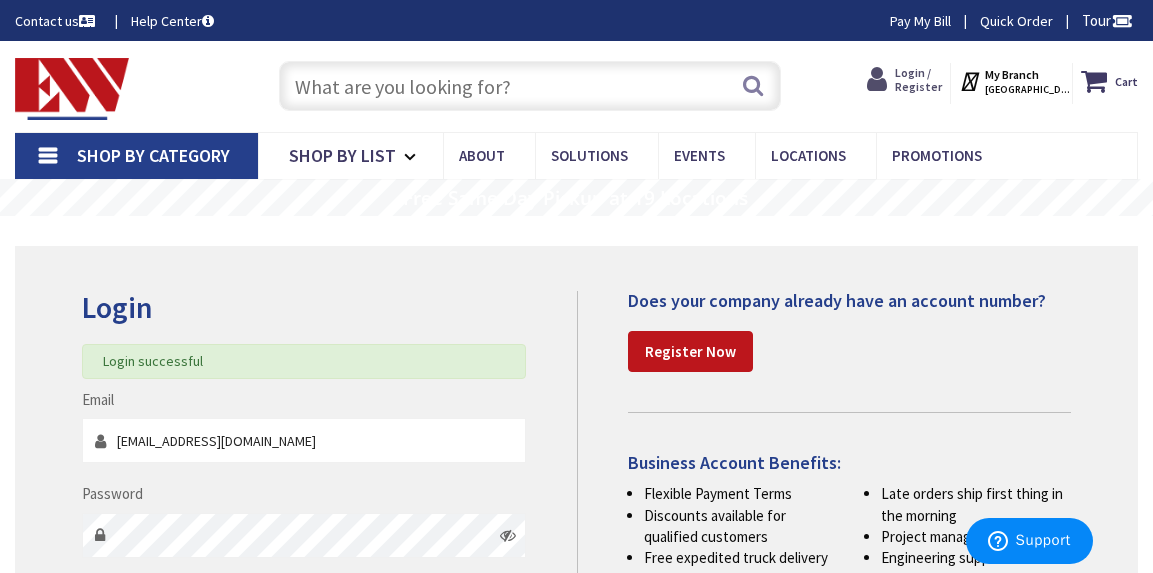 click on "Login / Register" at bounding box center [918, 79] 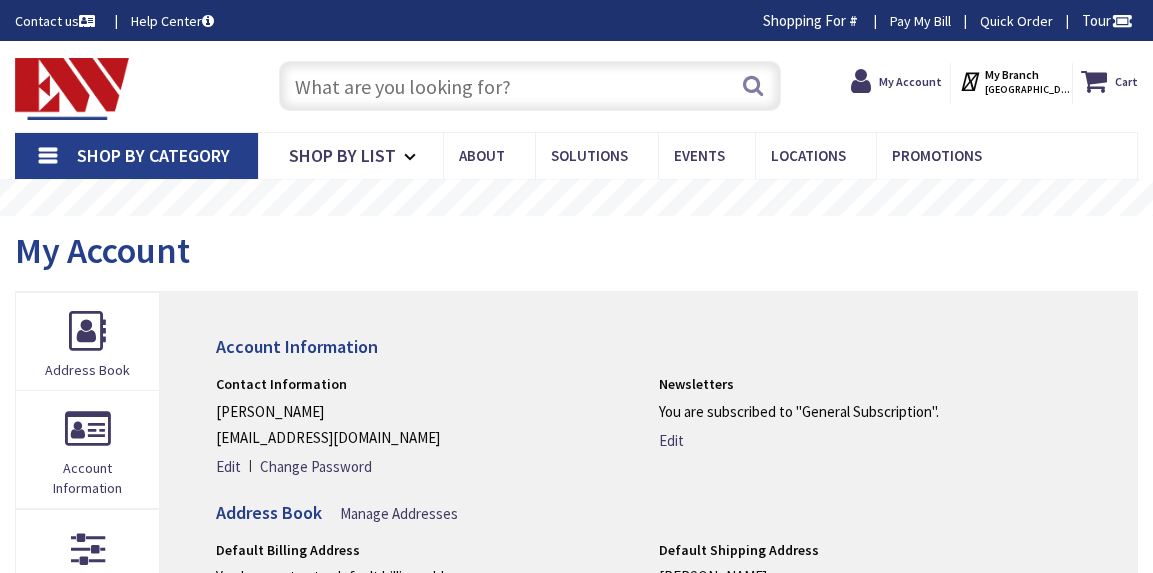 scroll, scrollTop: 0, scrollLeft: 0, axis: both 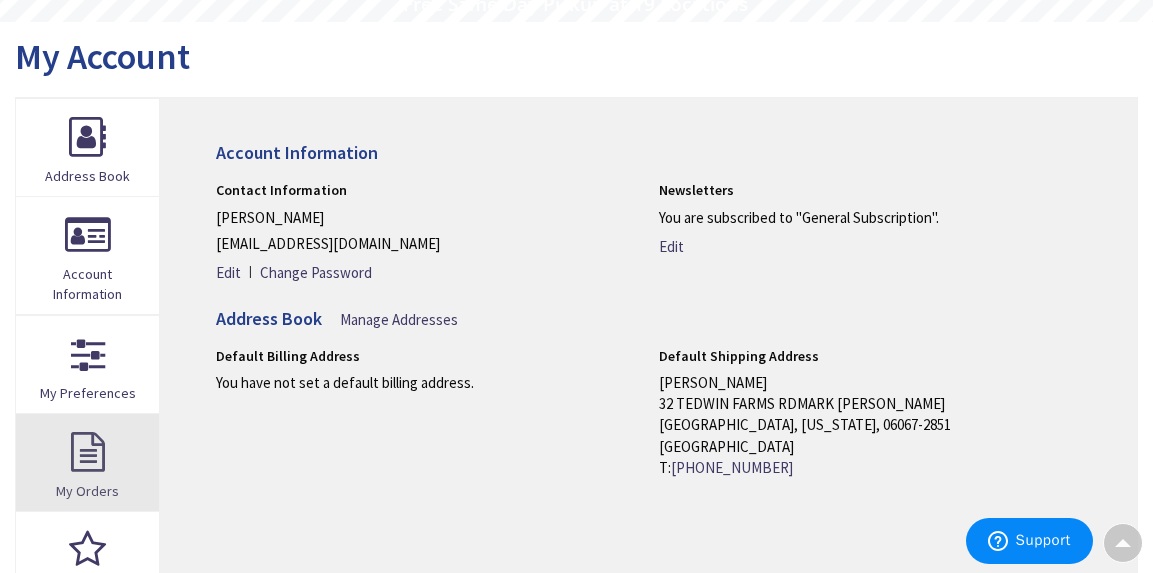 click on "My Orders" at bounding box center (87, 462) 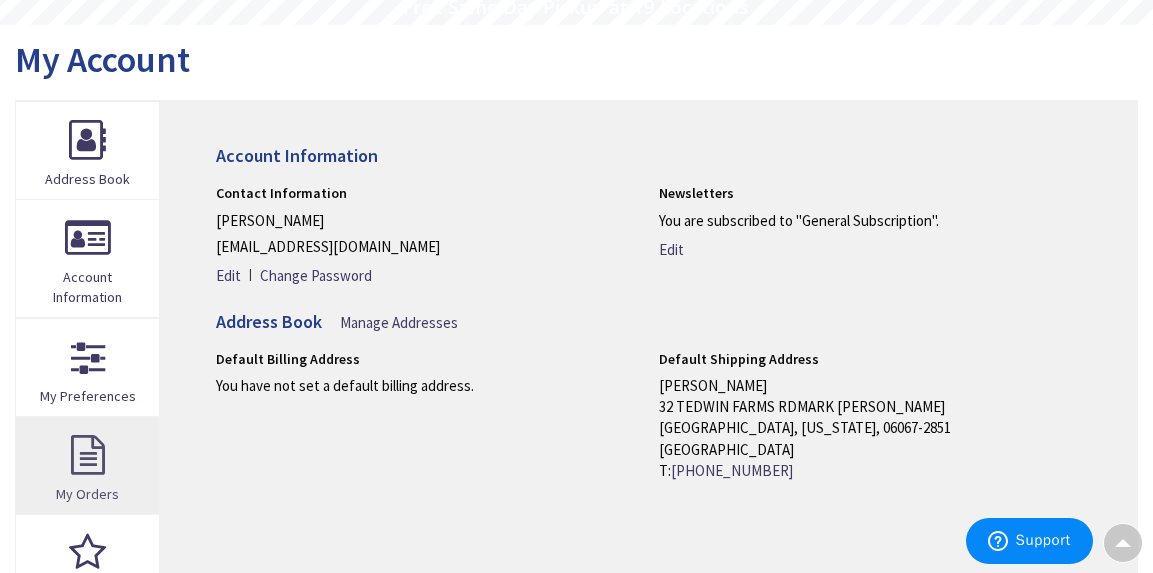 scroll, scrollTop: 0, scrollLeft: 0, axis: both 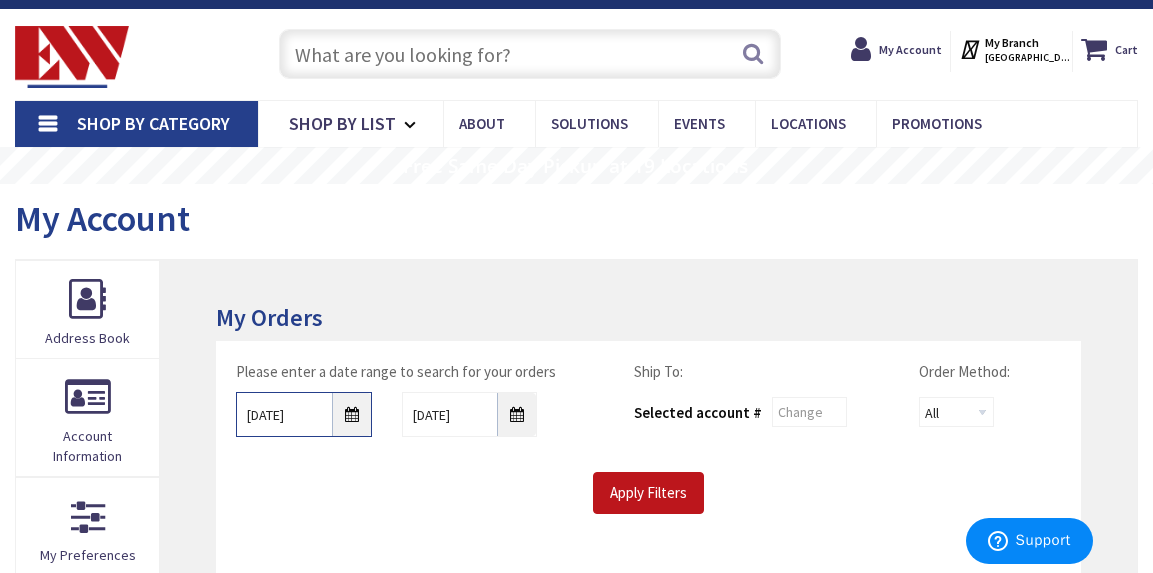 click on "6/25/2025" at bounding box center [304, 414] 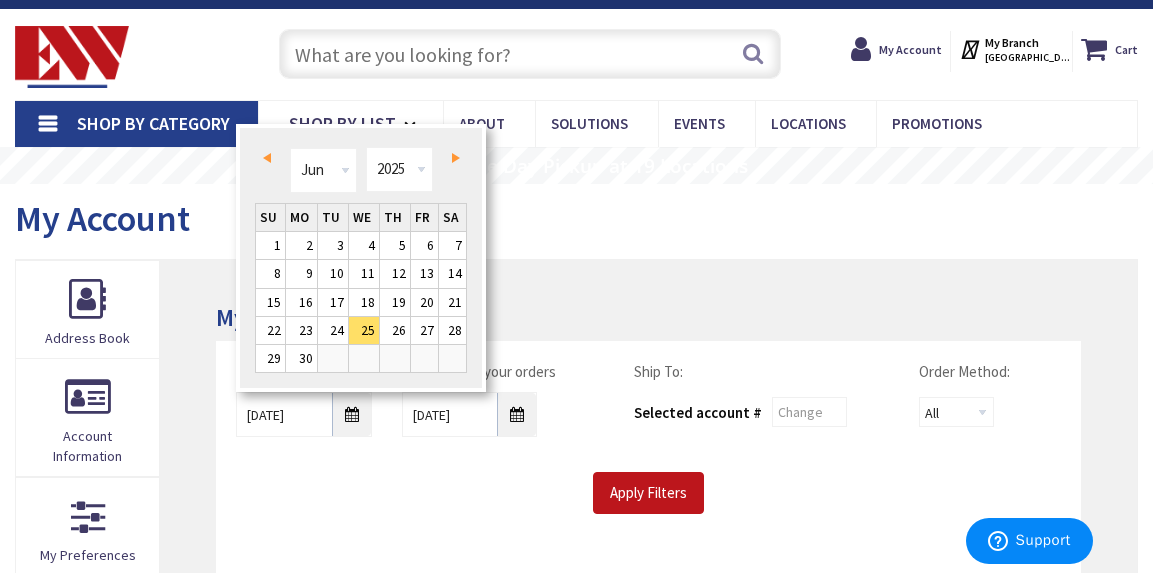 click on "Prev" at bounding box center (270, 158) 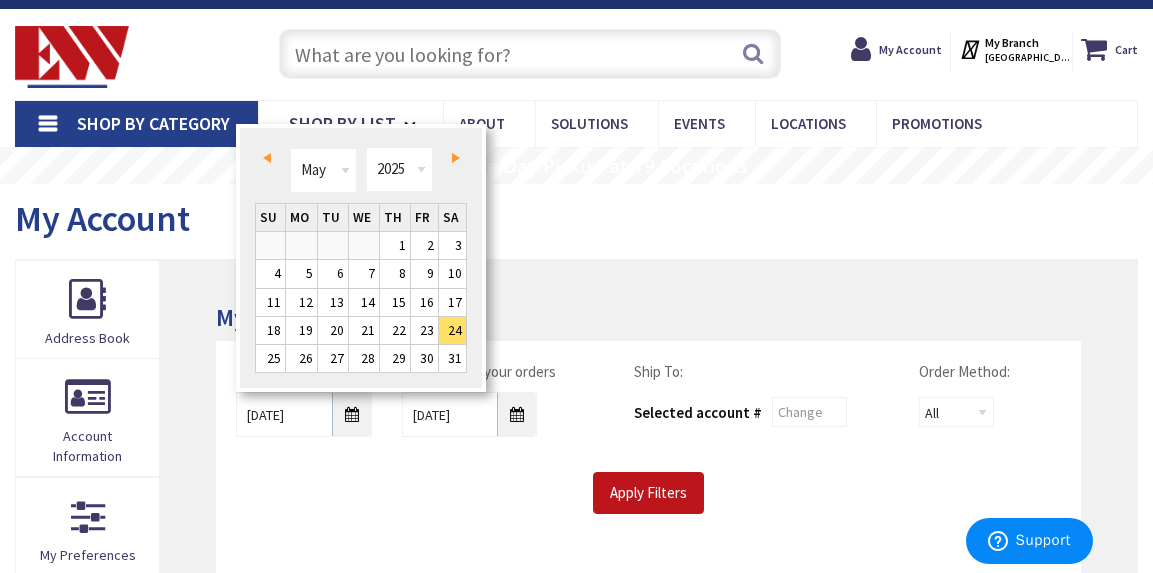 click on "Prev" at bounding box center (270, 158) 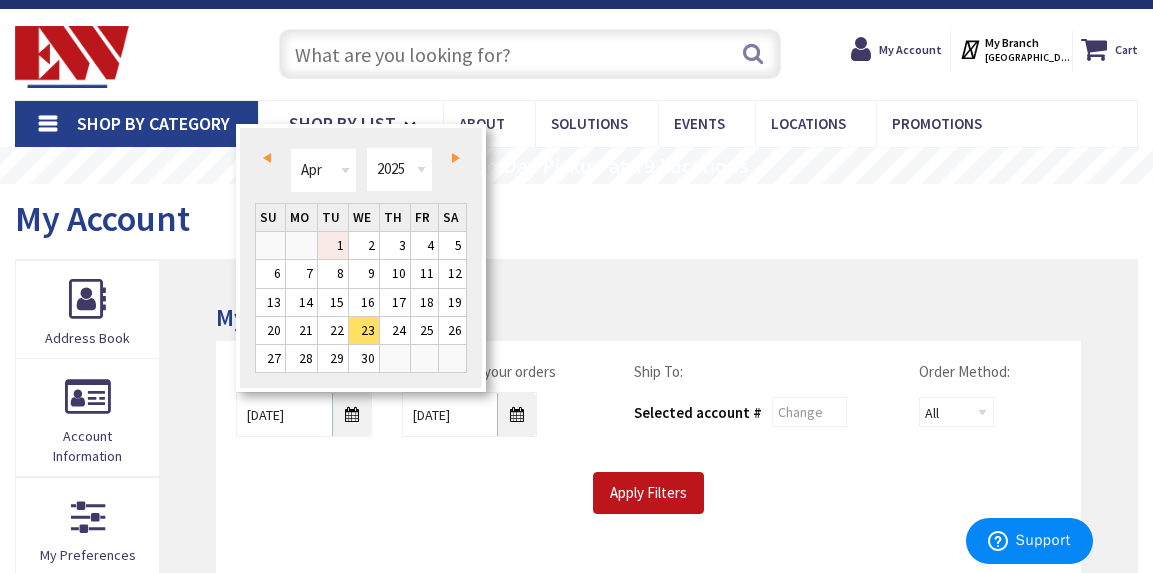 click on "1" at bounding box center [333, 245] 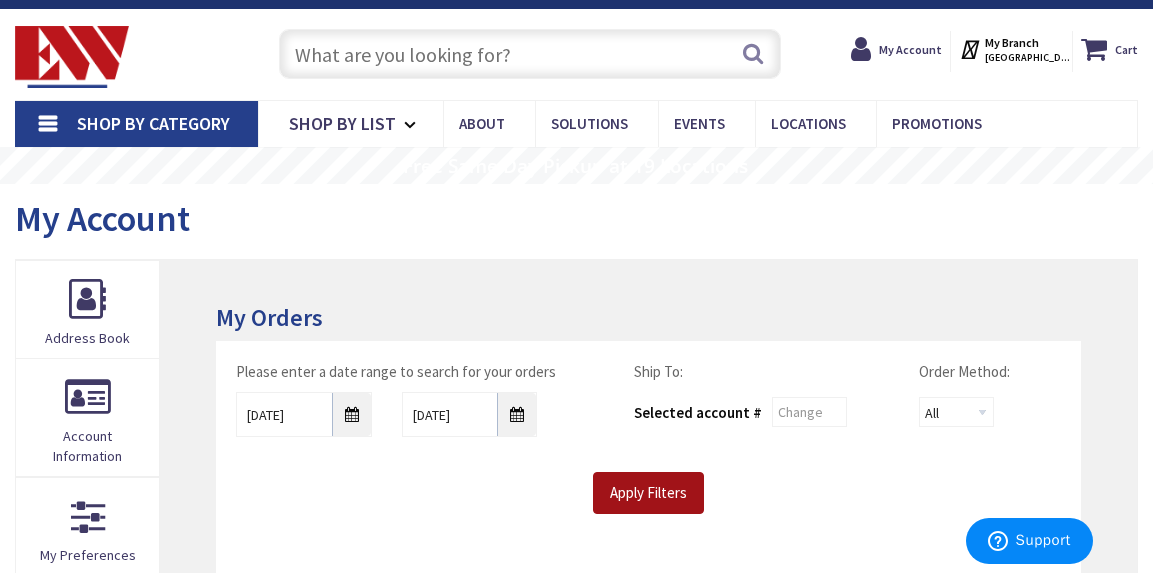 click on "Apply Filters" at bounding box center (648, 493) 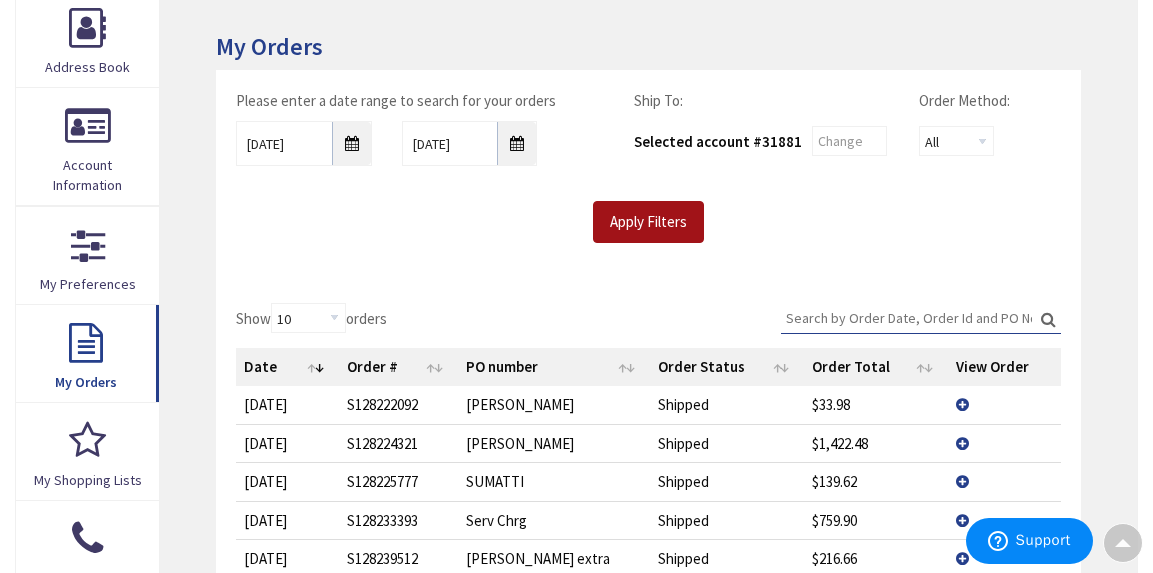 scroll, scrollTop: 308, scrollLeft: 0, axis: vertical 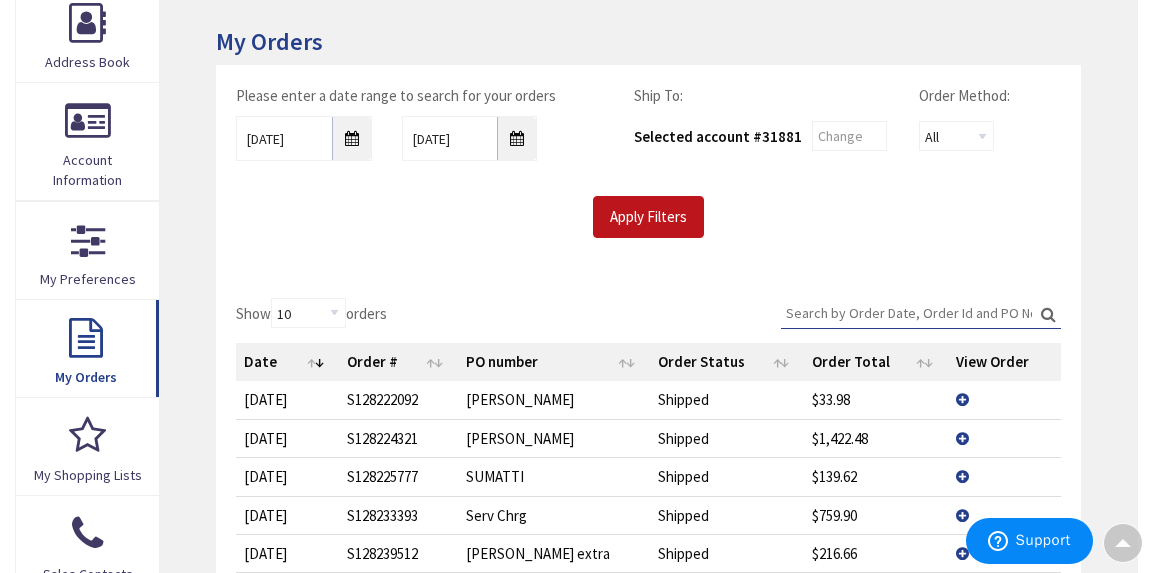 click on "View Details" at bounding box center (1004, 438) 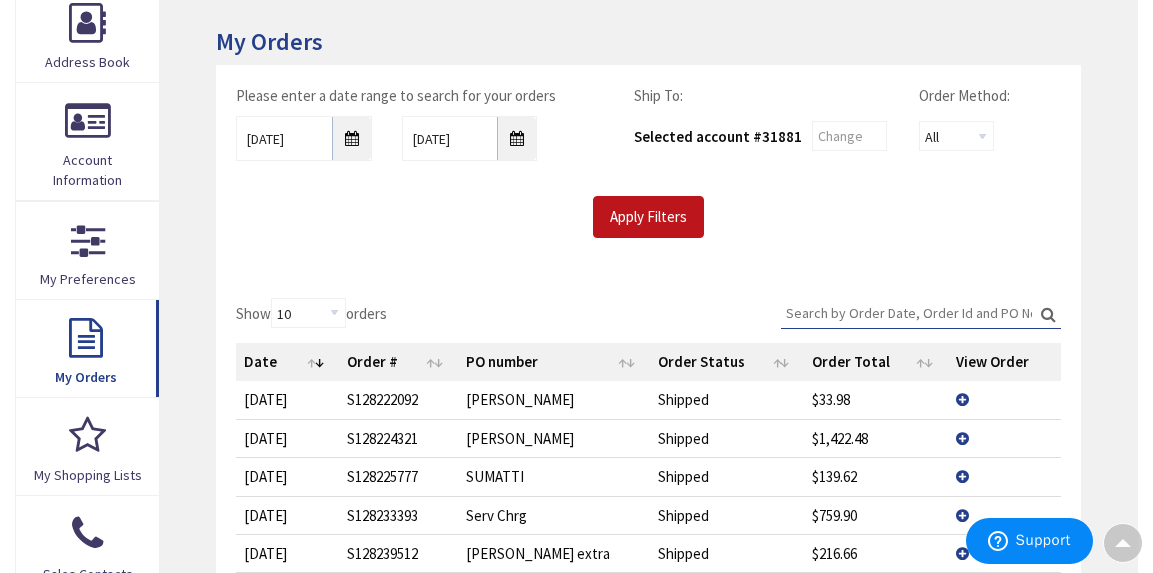 click on "View Details" at bounding box center (1004, 438) 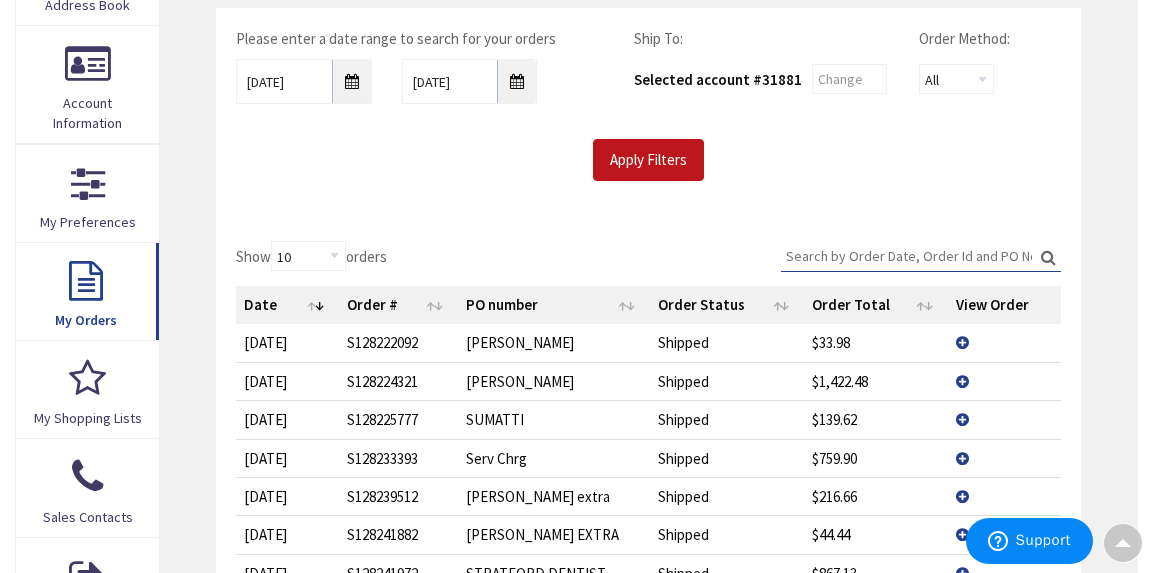 scroll, scrollTop: 369, scrollLeft: 0, axis: vertical 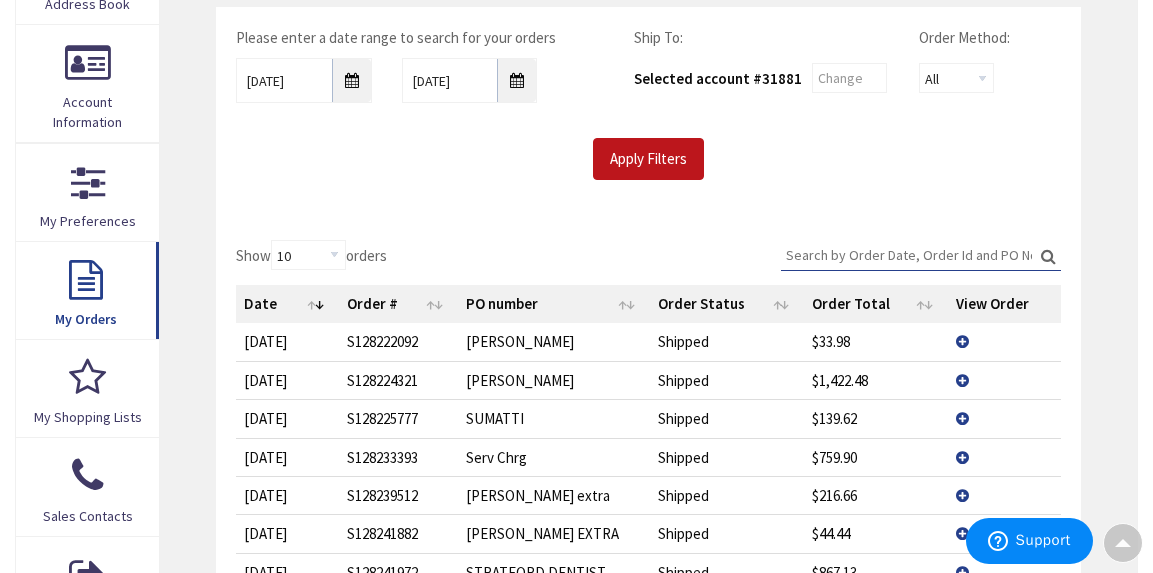 click on "View Details" at bounding box center (1004, 380) 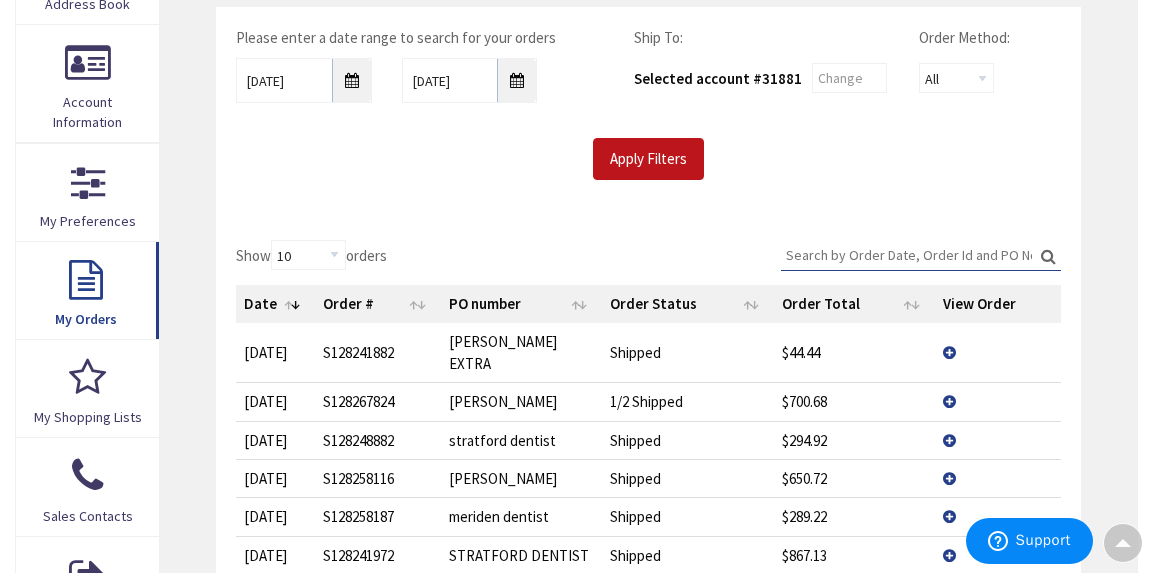 click on "View Details" at bounding box center (998, 401) 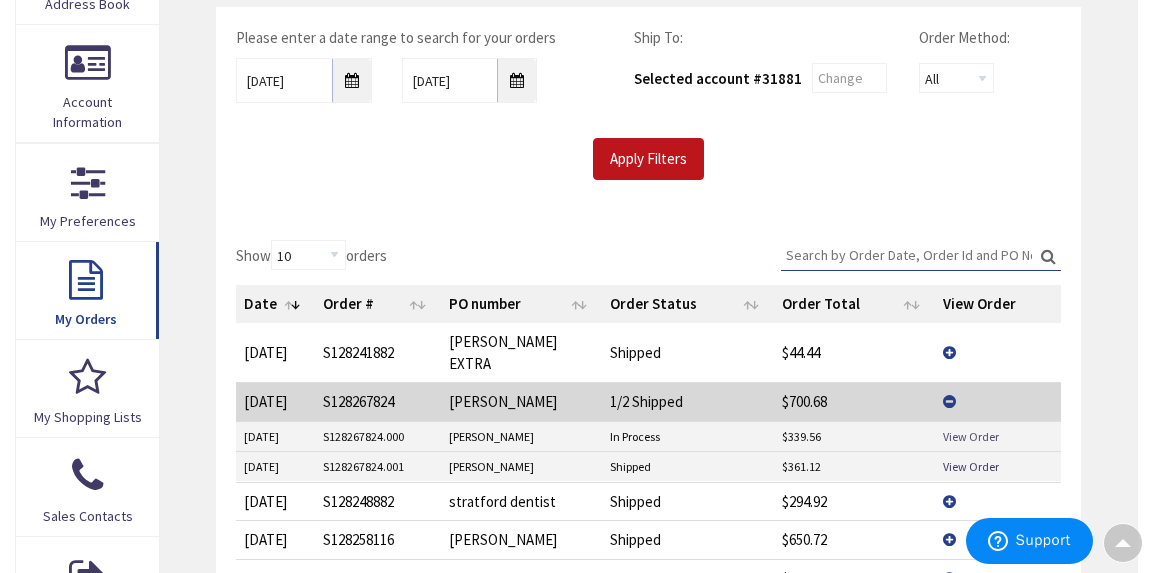 click on "View Order" at bounding box center [971, 436] 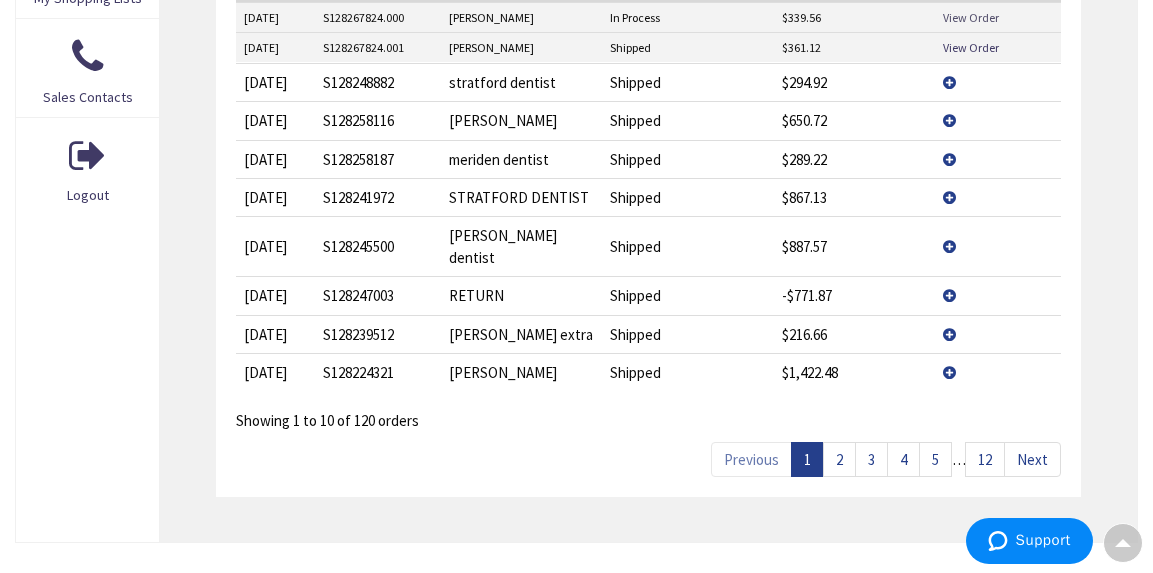 scroll, scrollTop: 865, scrollLeft: 0, axis: vertical 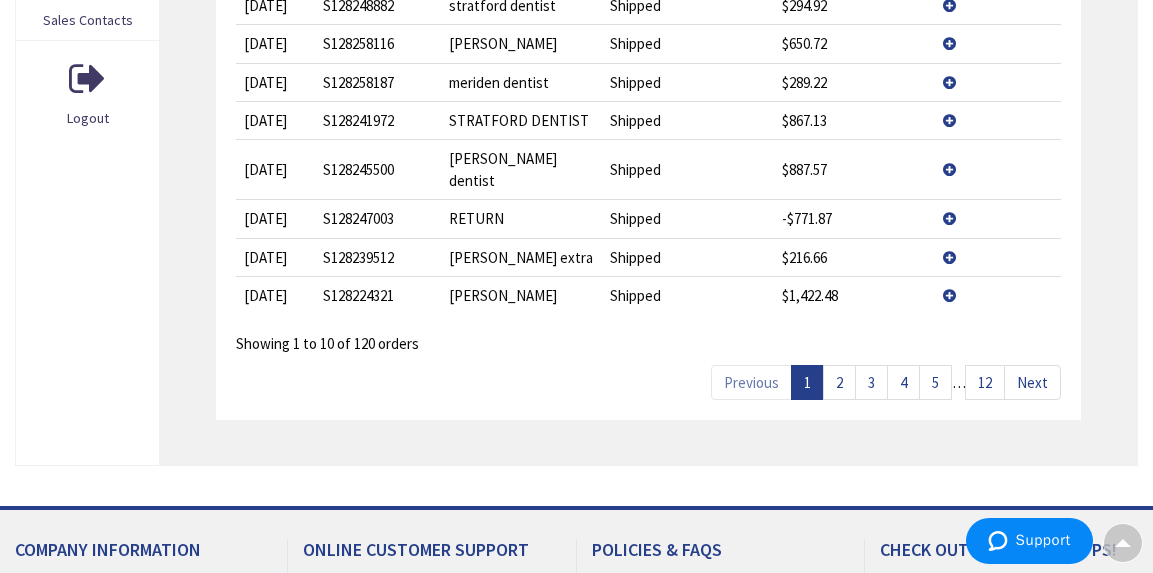 click on "View Details" at bounding box center (998, 295) 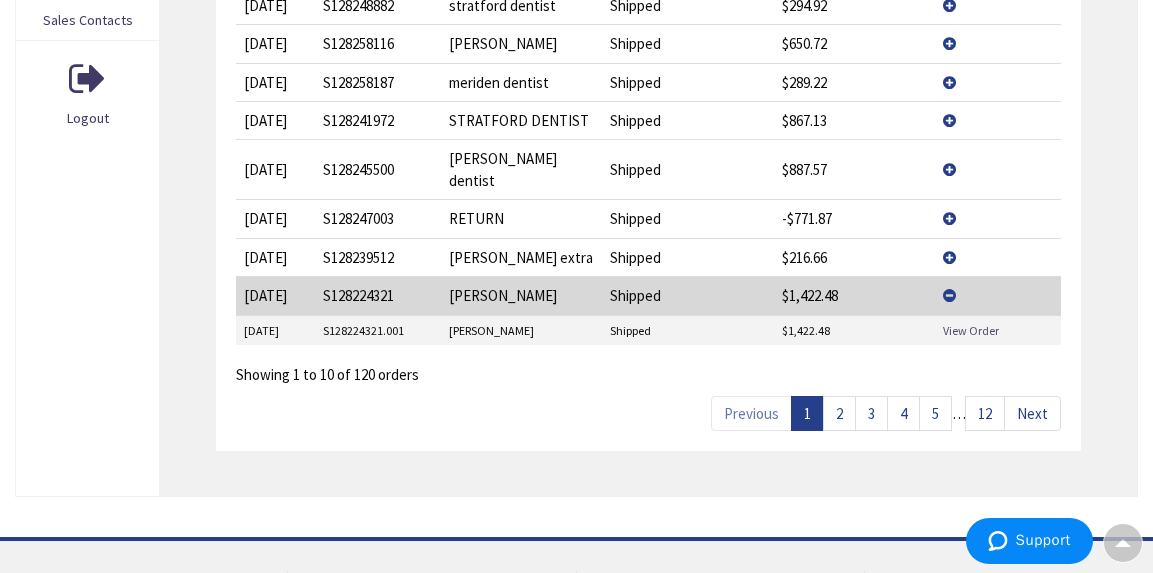 click on "View Order" at bounding box center [971, 330] 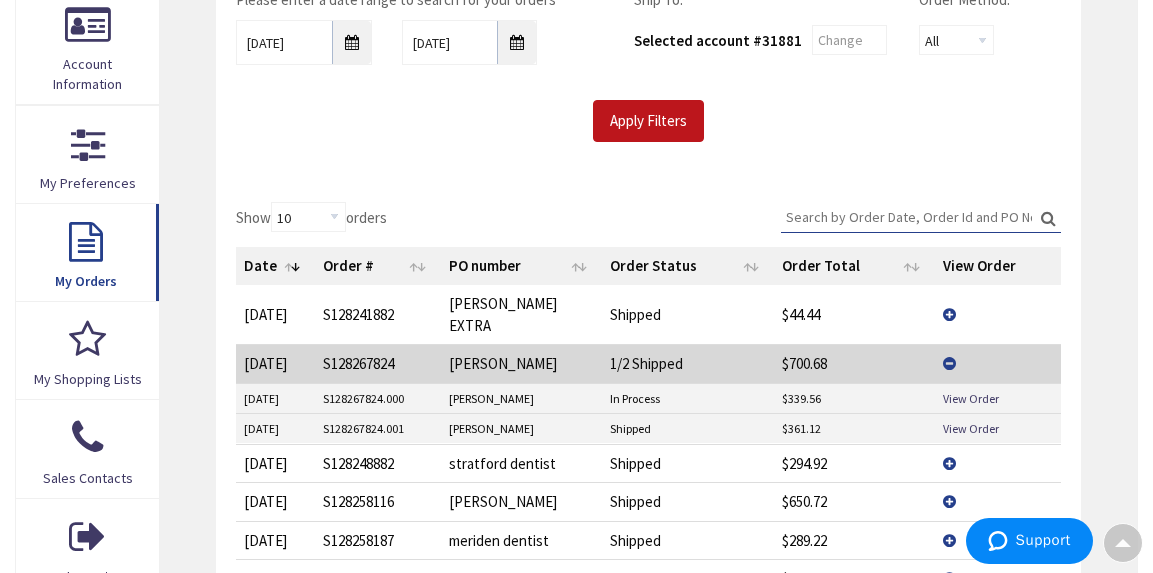 scroll, scrollTop: 413, scrollLeft: 0, axis: vertical 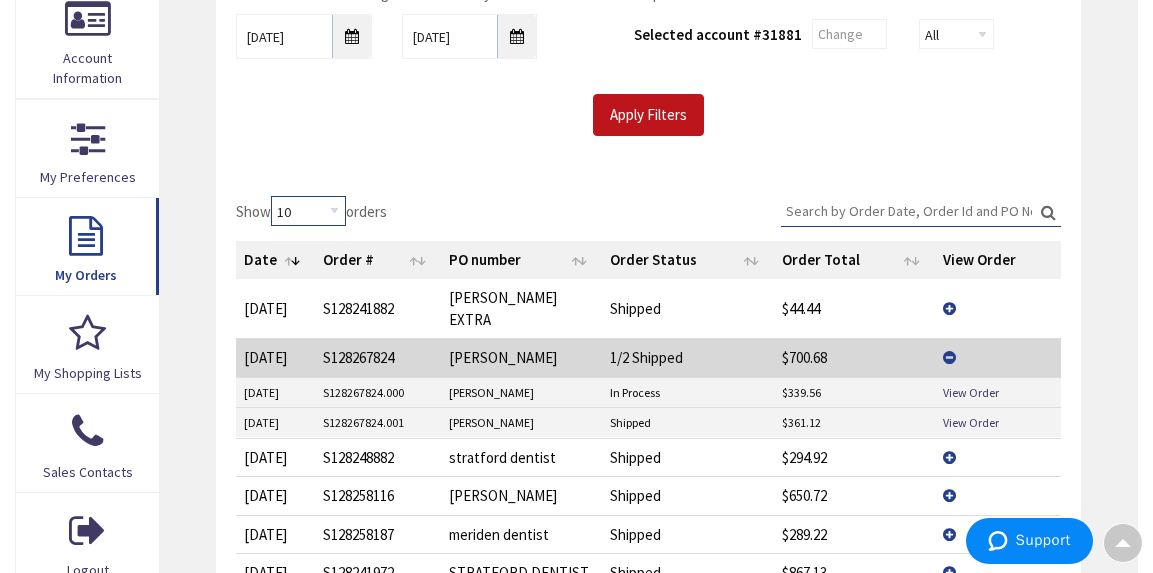 click on "10 25 50 100" at bounding box center [308, 211] 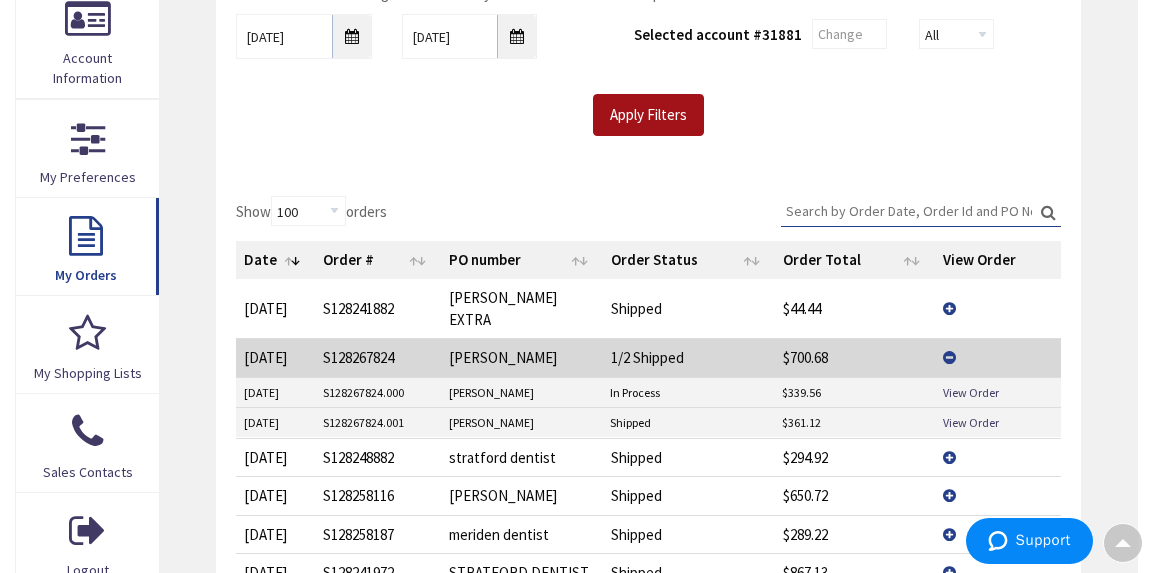 click on "Apply Filters" at bounding box center [648, 115] 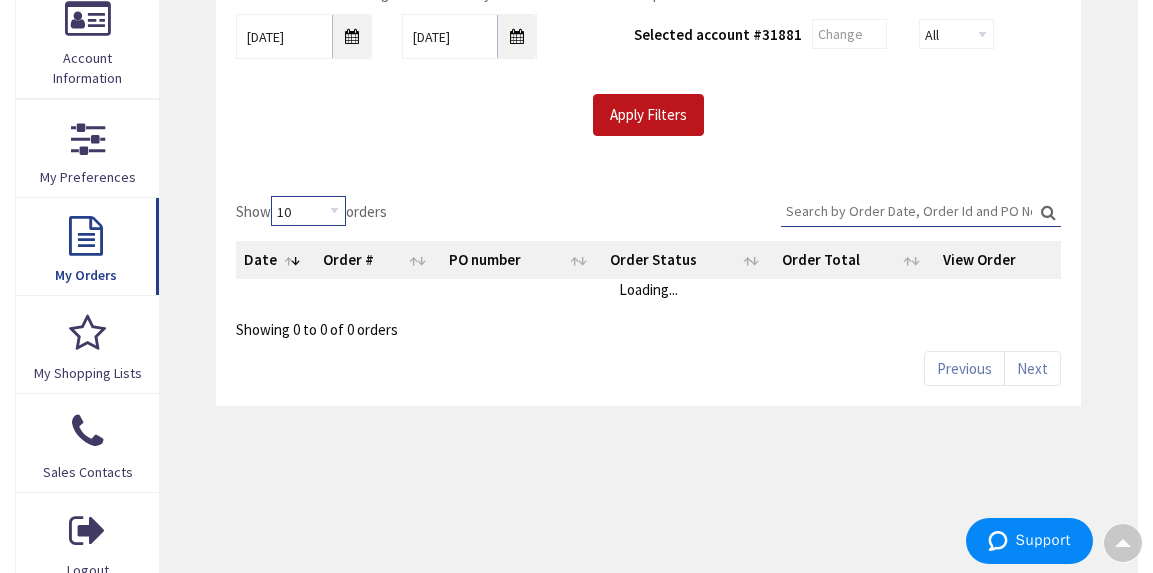 click on "10 25 50 100" at bounding box center [308, 211] 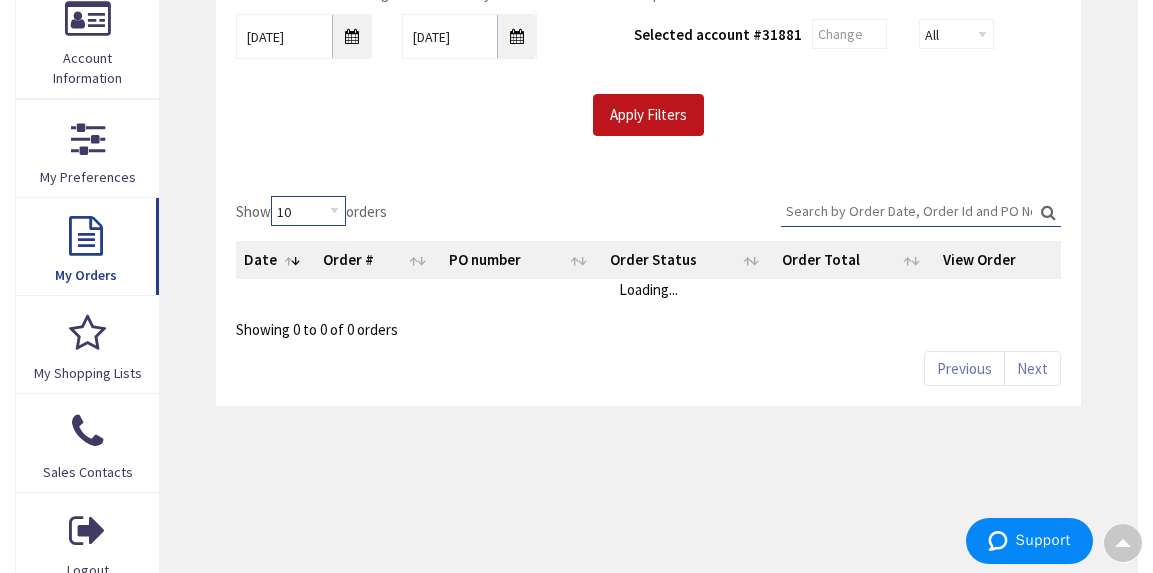 select on "100" 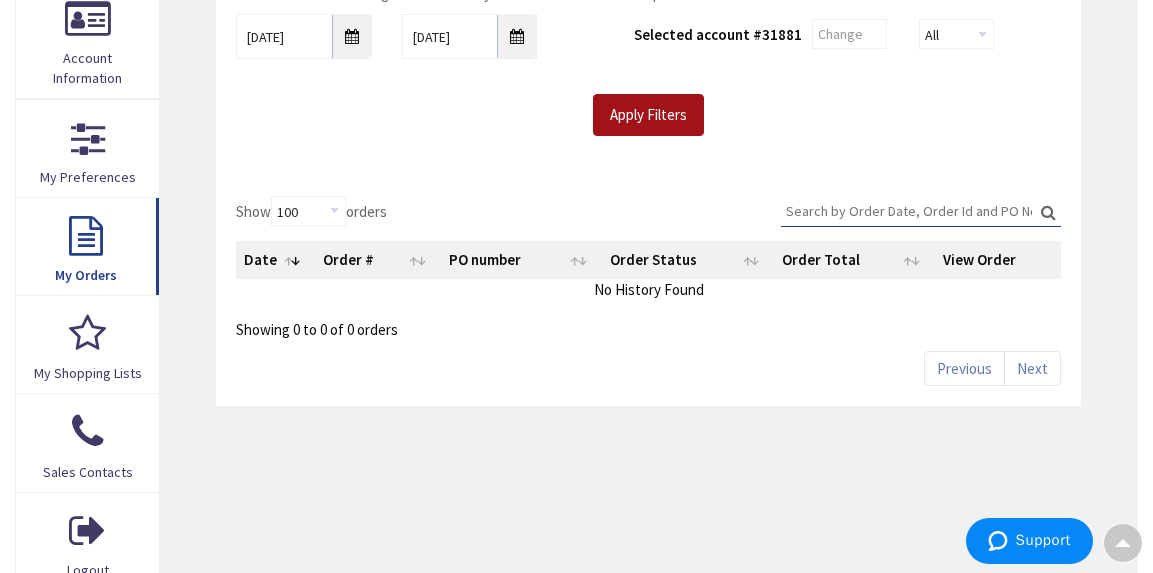 click on "Apply Filters" at bounding box center [648, 115] 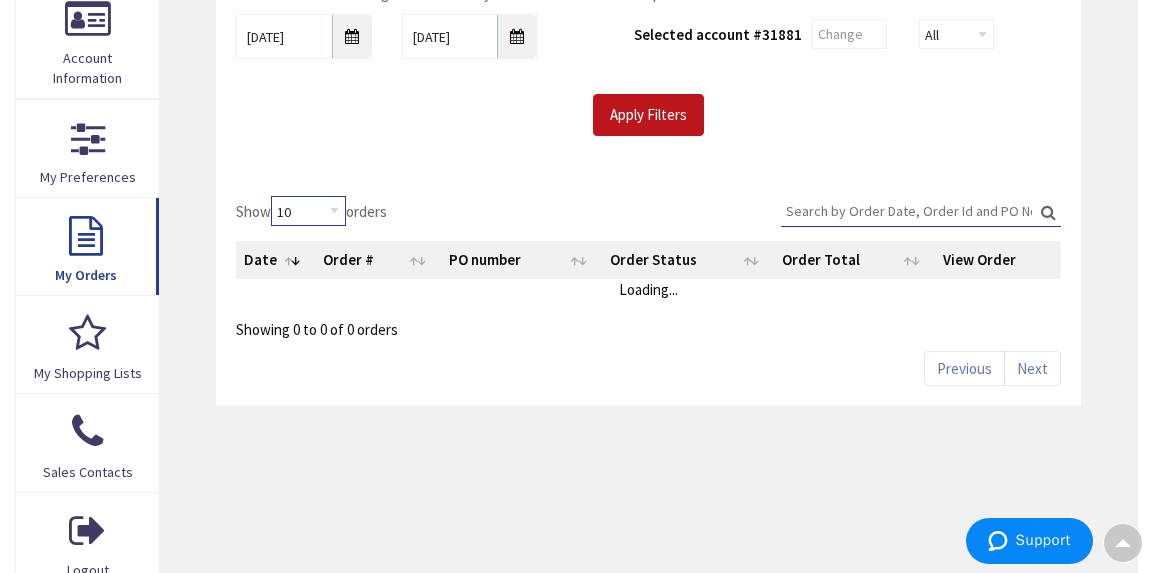 click on "10 25 50 100" at bounding box center [308, 211] 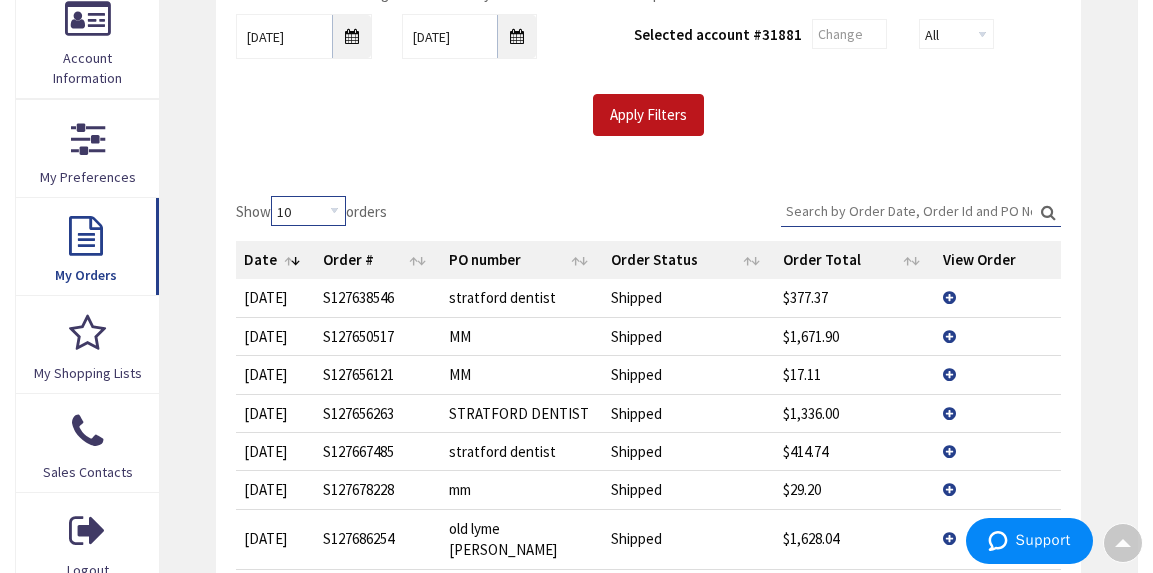 select on "100" 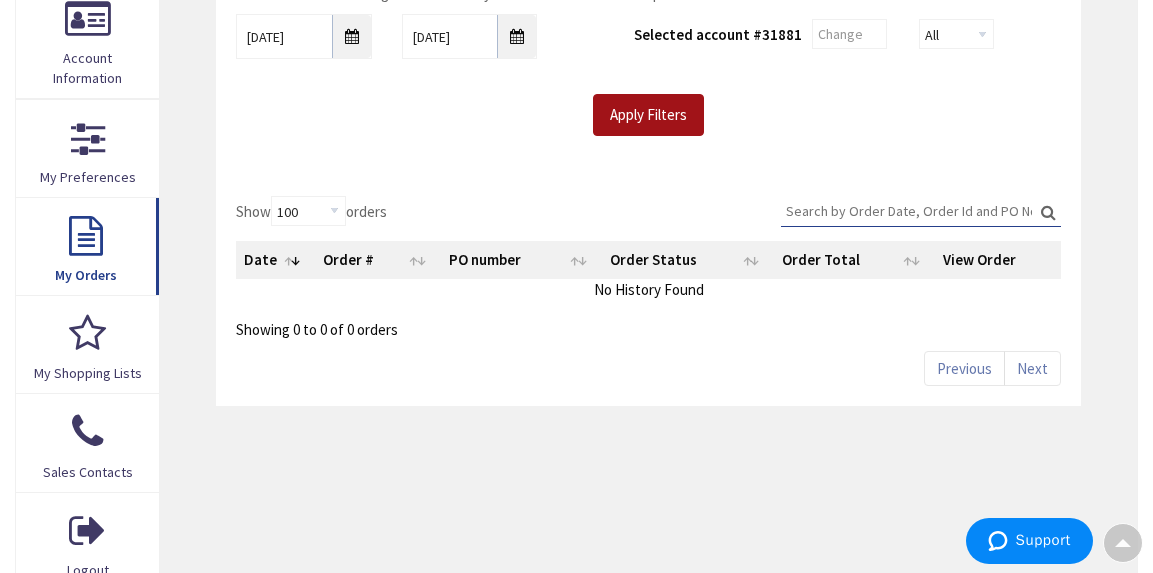 click on "Apply Filters" at bounding box center [648, 115] 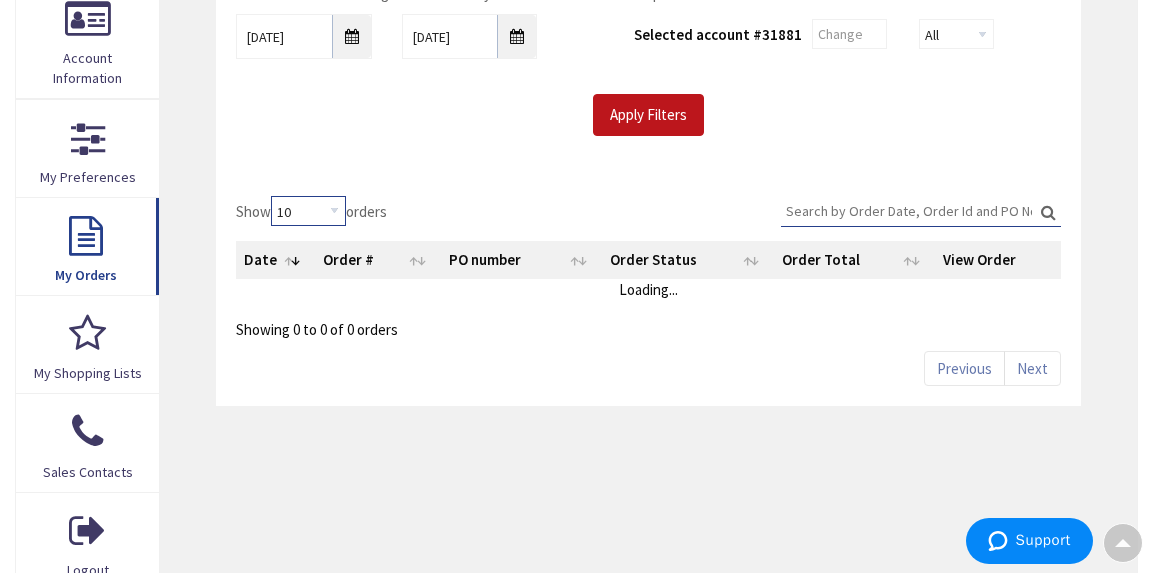 click on "10 25 50 100" at bounding box center (308, 211) 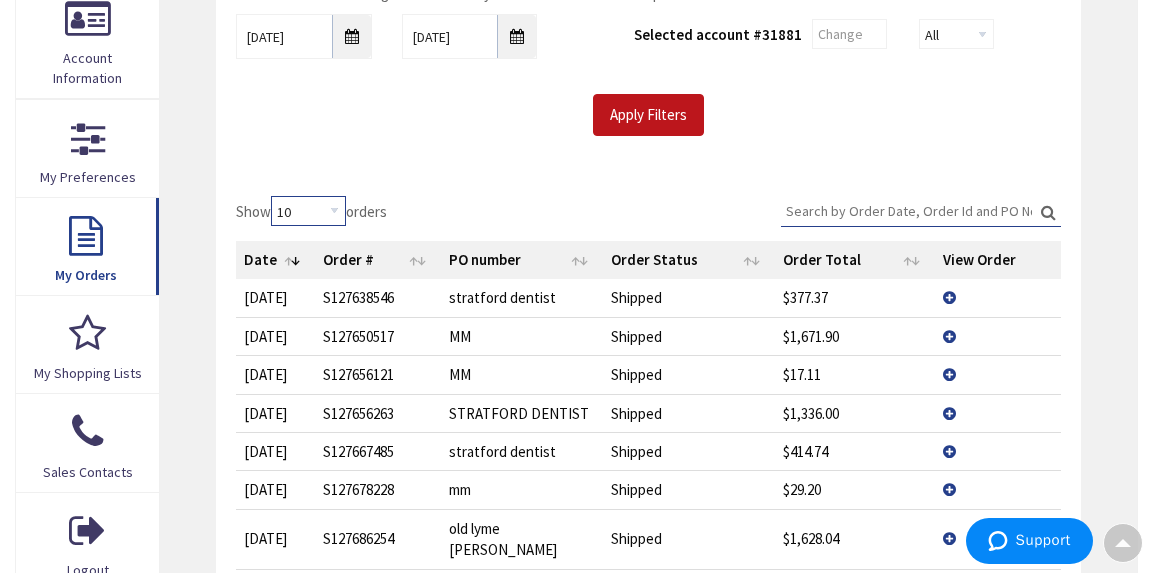 select on "100" 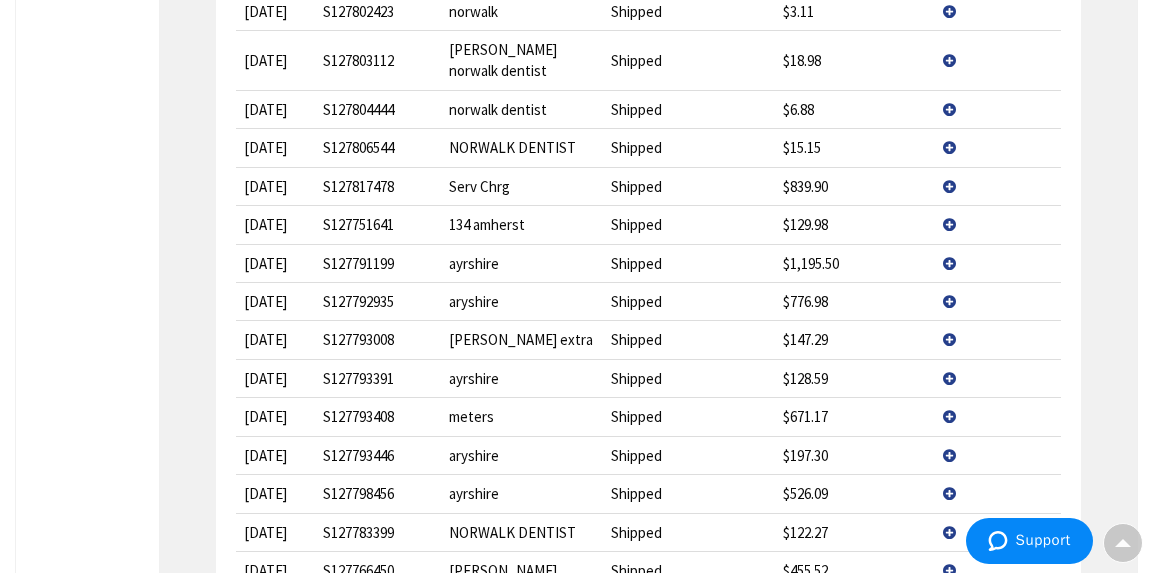 scroll, scrollTop: 4168, scrollLeft: 0, axis: vertical 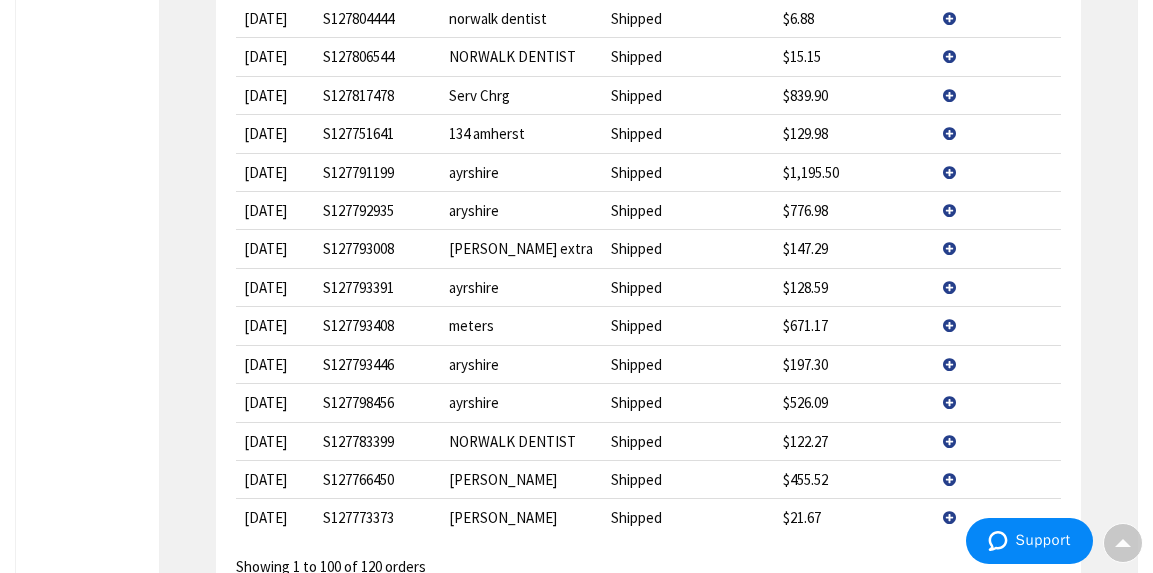 click on "2" at bounding box center (988, 604) 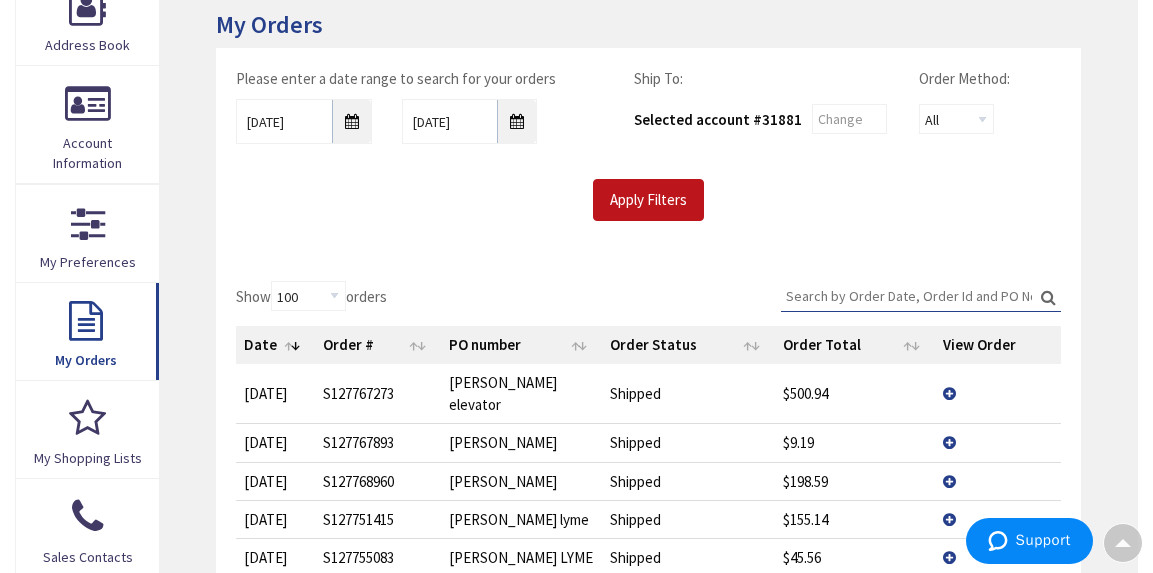 scroll, scrollTop: 326, scrollLeft: 0, axis: vertical 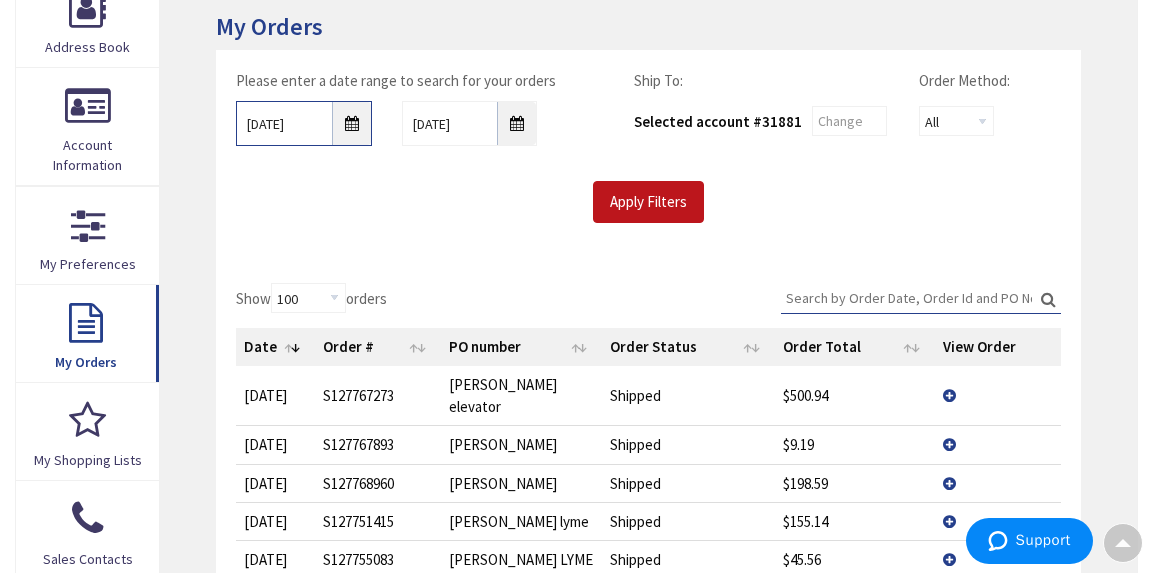 click on "04/01/2025" at bounding box center (304, 123) 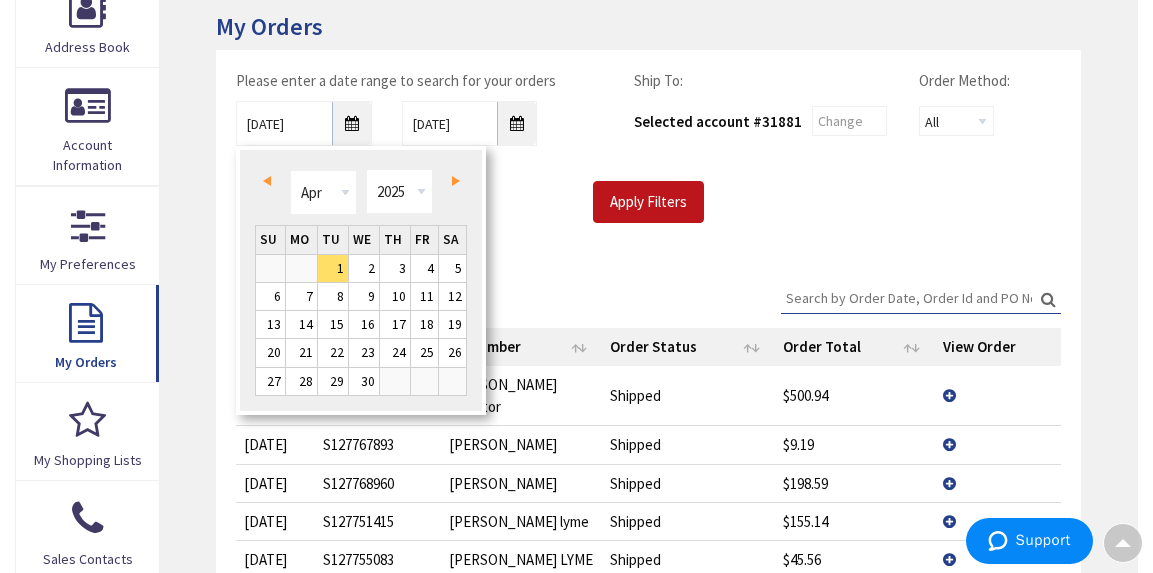 click on "Prev" at bounding box center (267, 181) 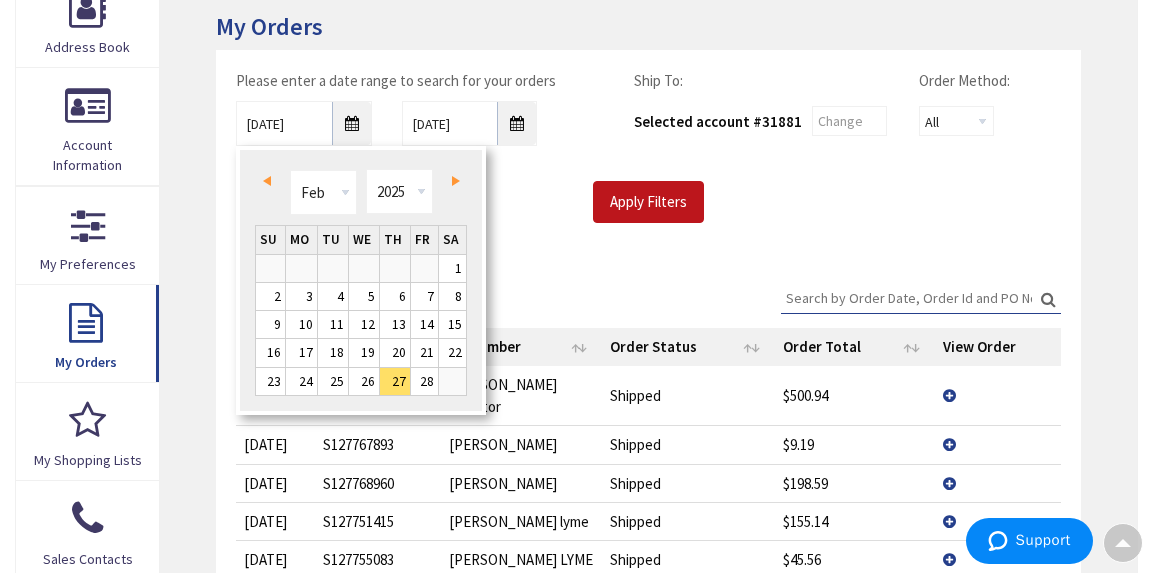 click on "Prev" at bounding box center [267, 181] 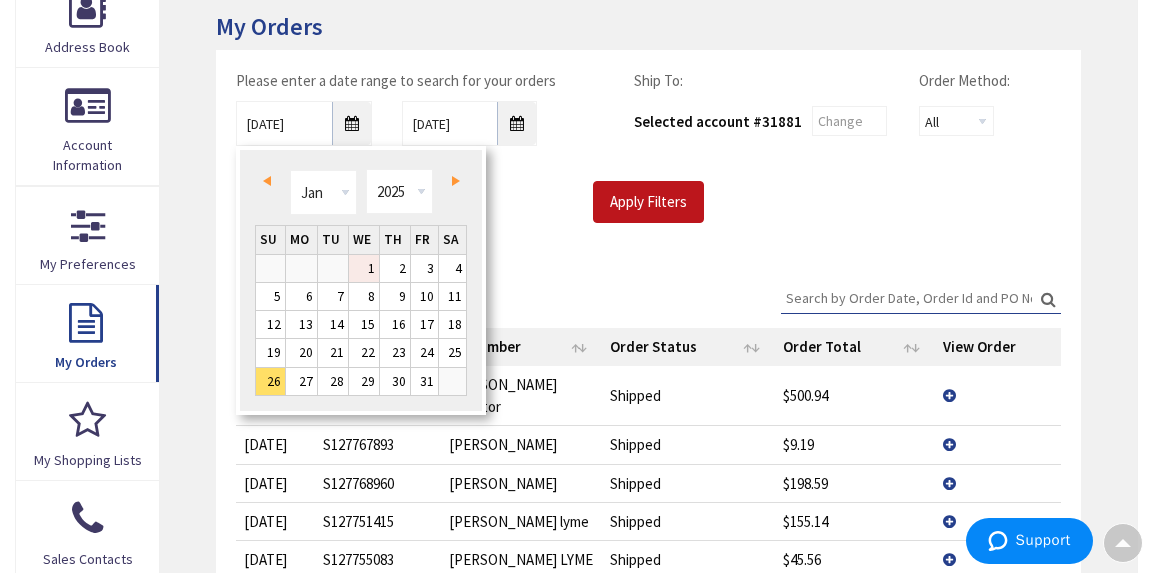 click on "1" at bounding box center [364, 268] 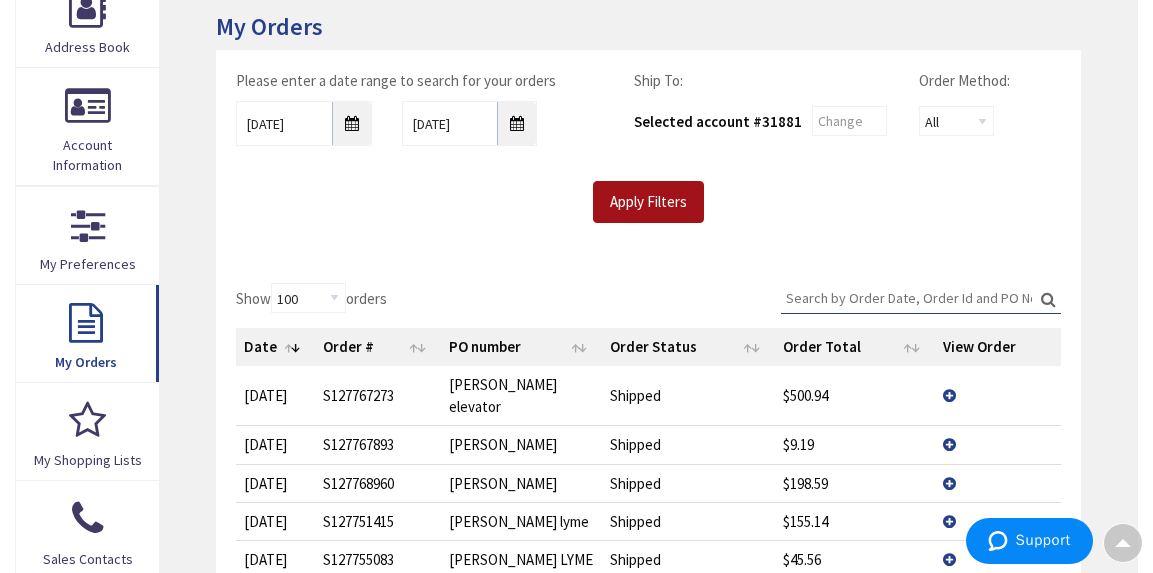 click on "Apply Filters" at bounding box center [648, 202] 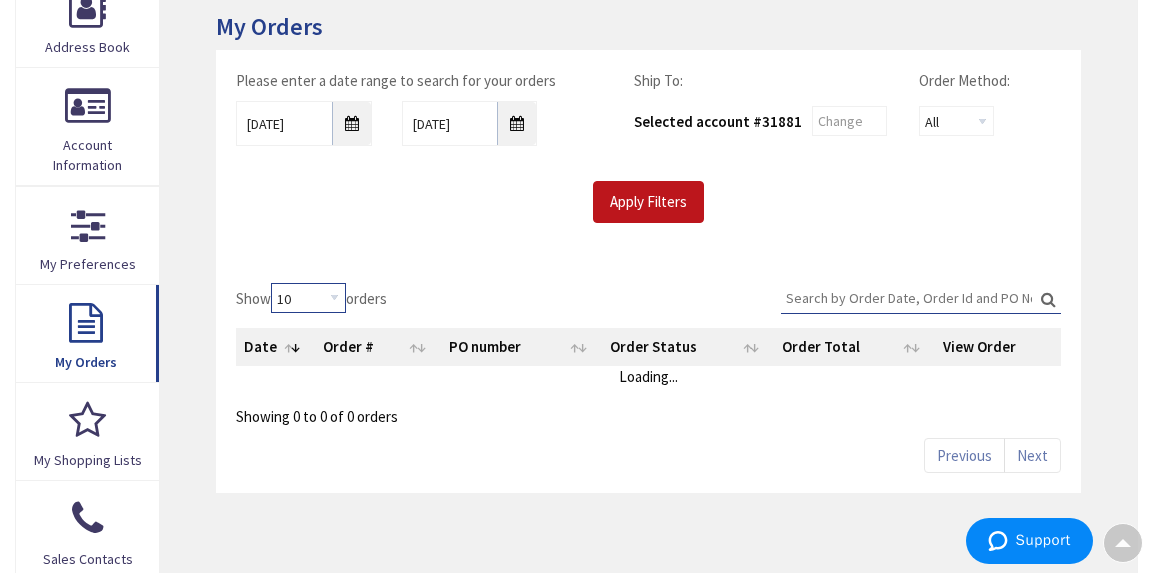 click on "10 25 50 100" at bounding box center [308, 298] 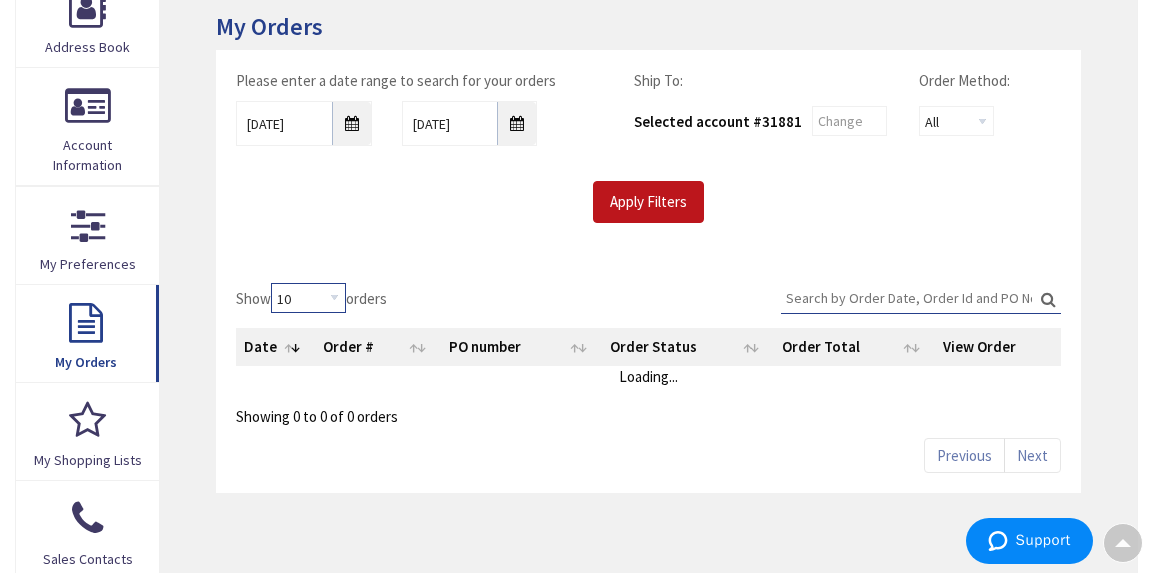 select on "100" 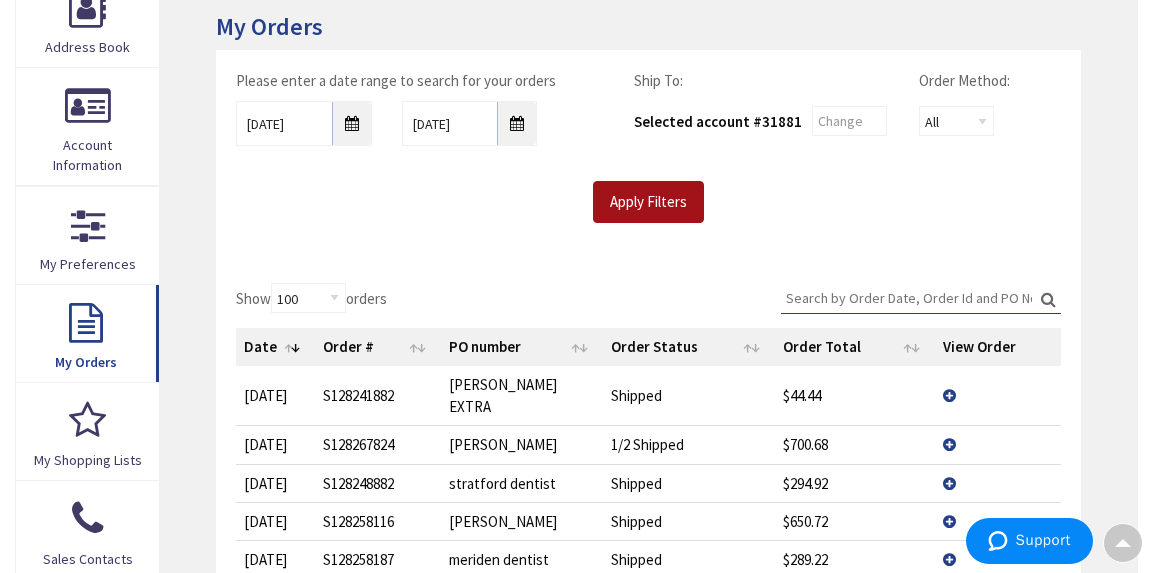 click on "Apply Filters" at bounding box center (648, 202) 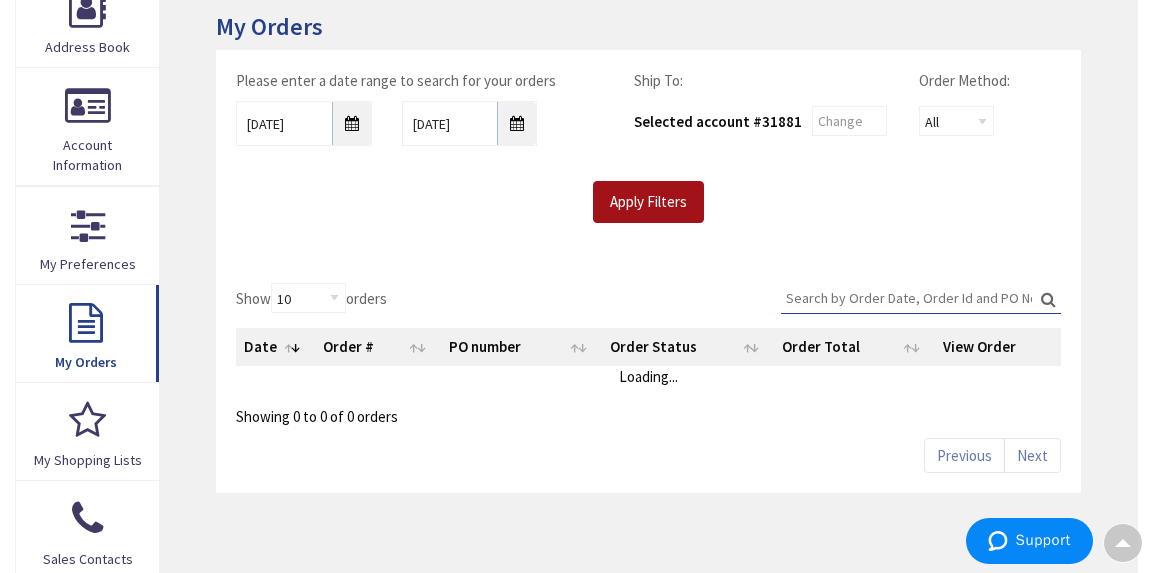 click on "Apply Filters" at bounding box center (648, 202) 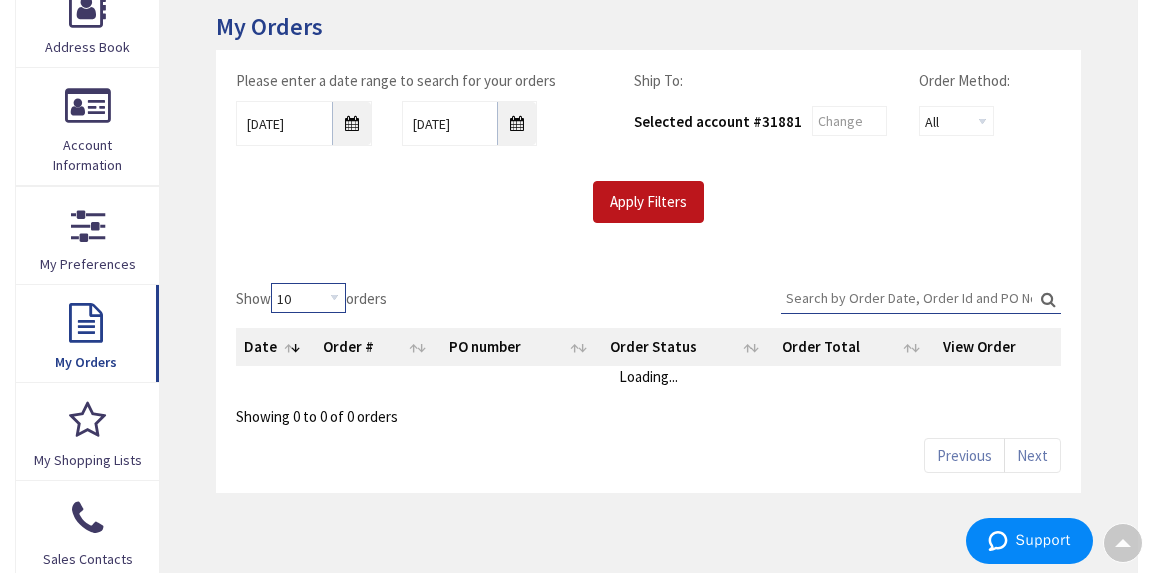 click on "10 25 50 100" at bounding box center (308, 298) 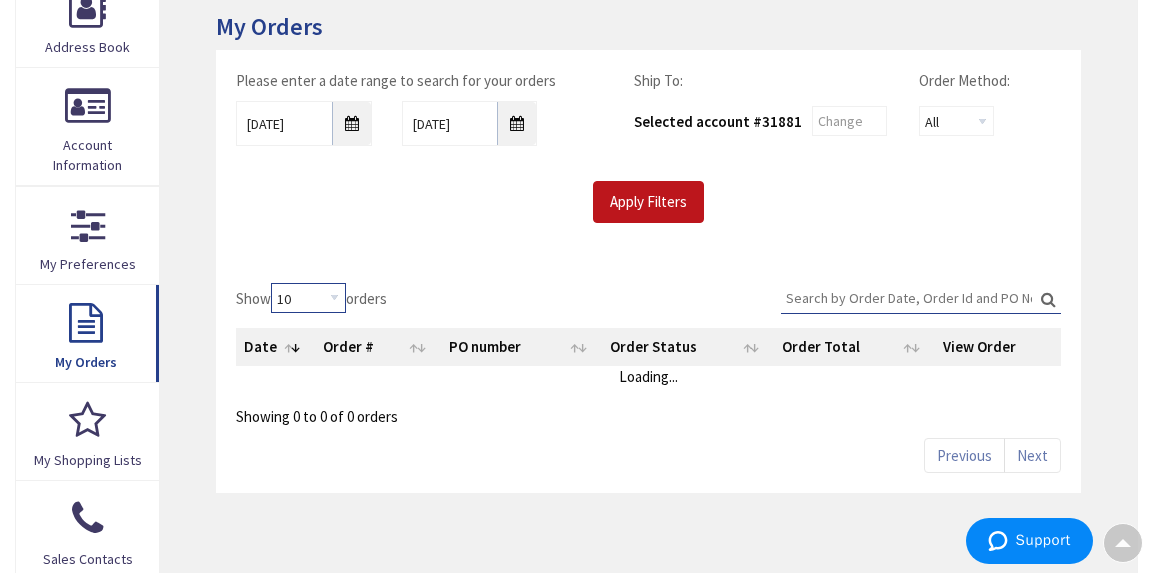 select on "100" 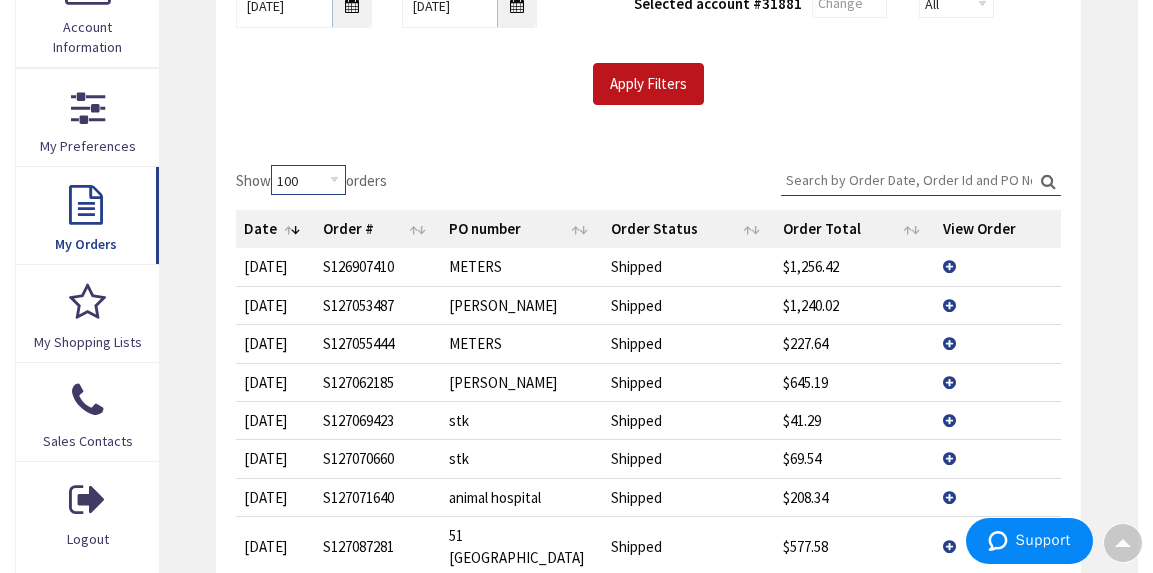 scroll, scrollTop: 456, scrollLeft: 0, axis: vertical 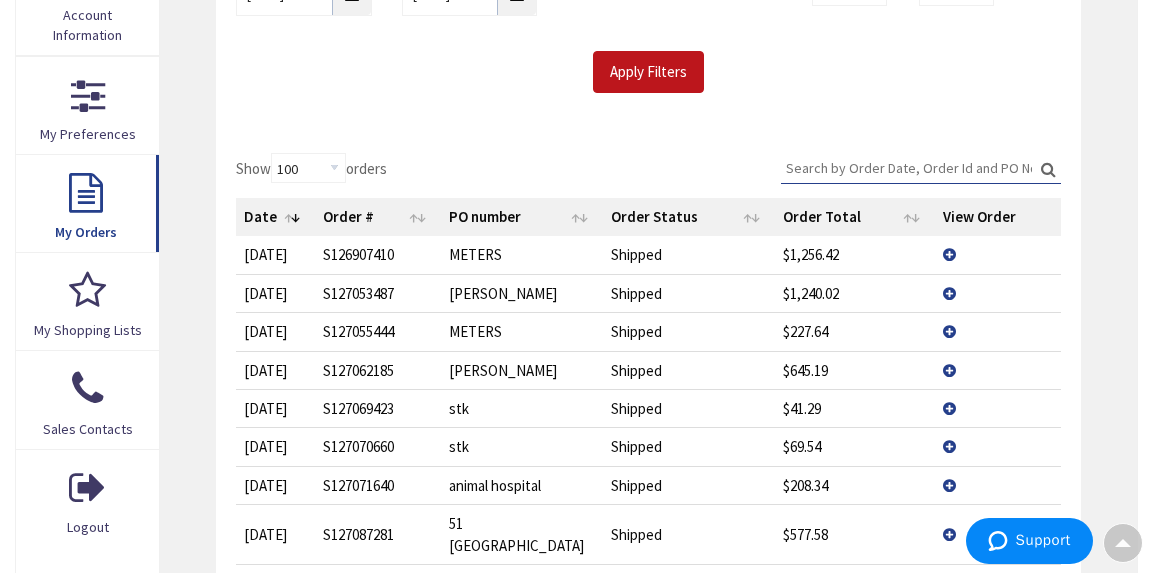 click on "View Details" at bounding box center [998, 293] 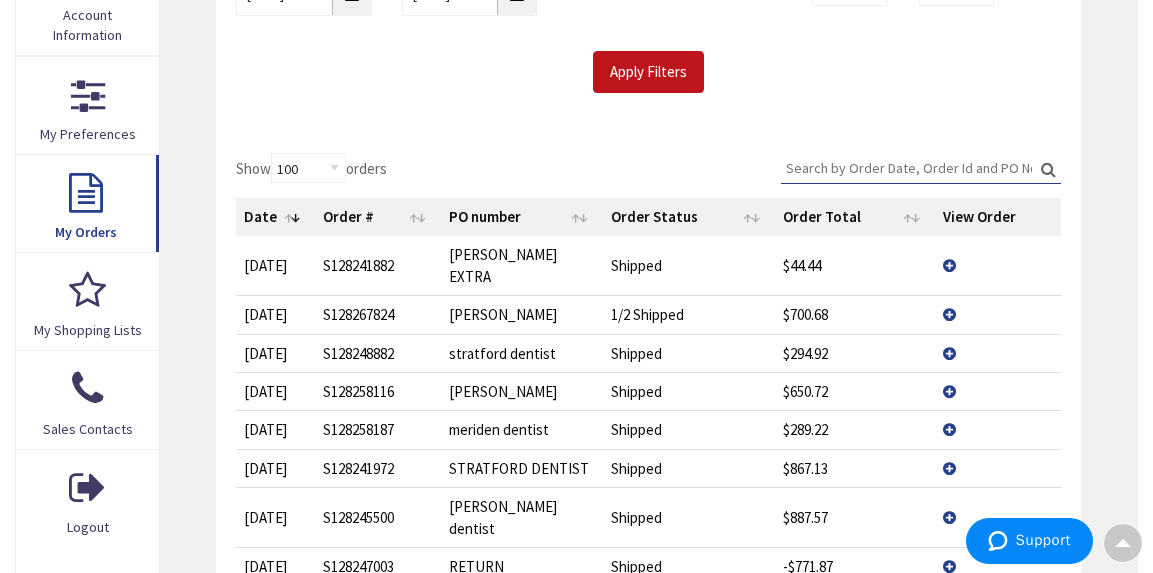 click on "View Details" at bounding box center [998, 314] 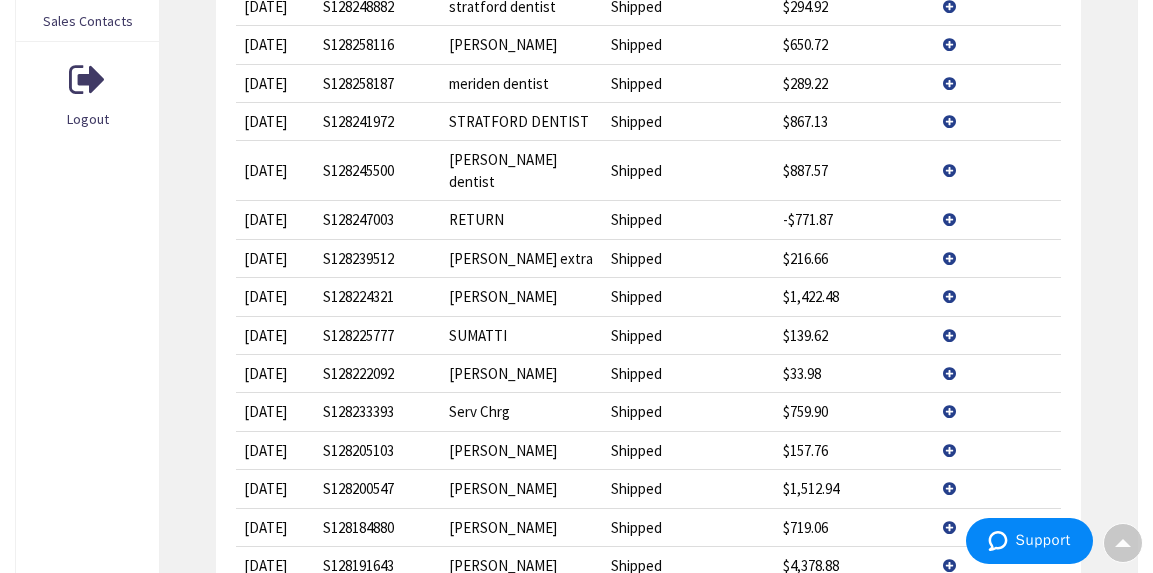 scroll, scrollTop: 881, scrollLeft: 0, axis: vertical 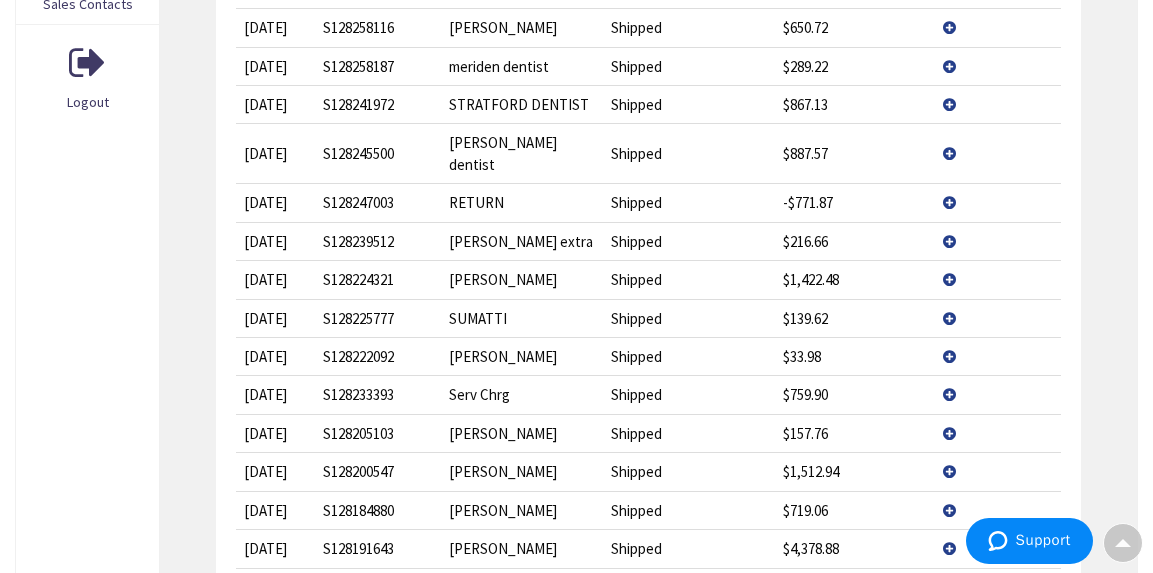 click on "View Details" at bounding box center [998, 471] 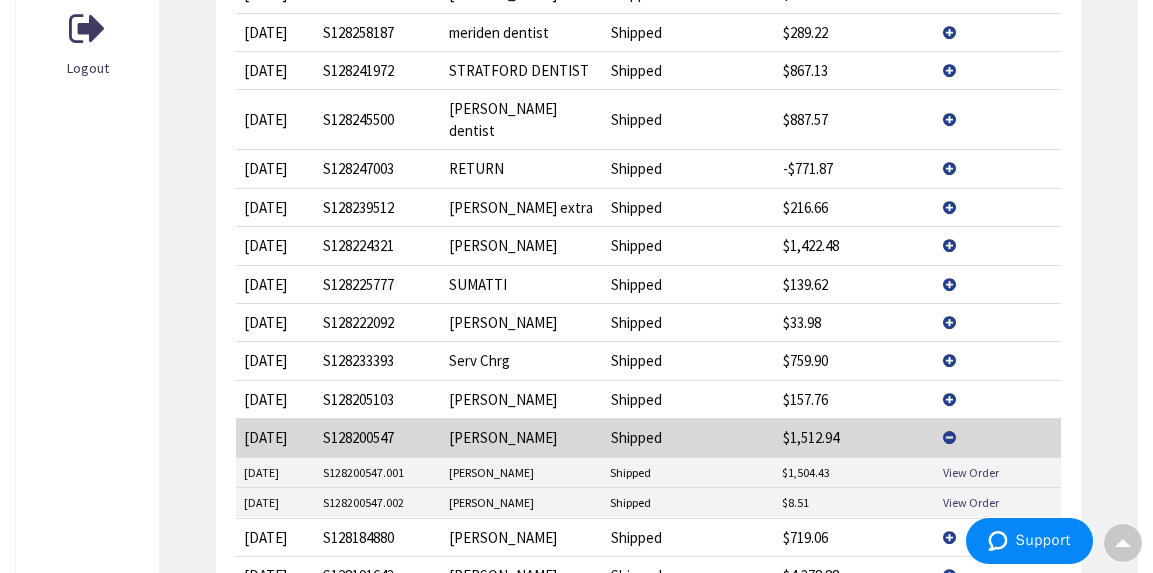 scroll, scrollTop: 936, scrollLeft: 0, axis: vertical 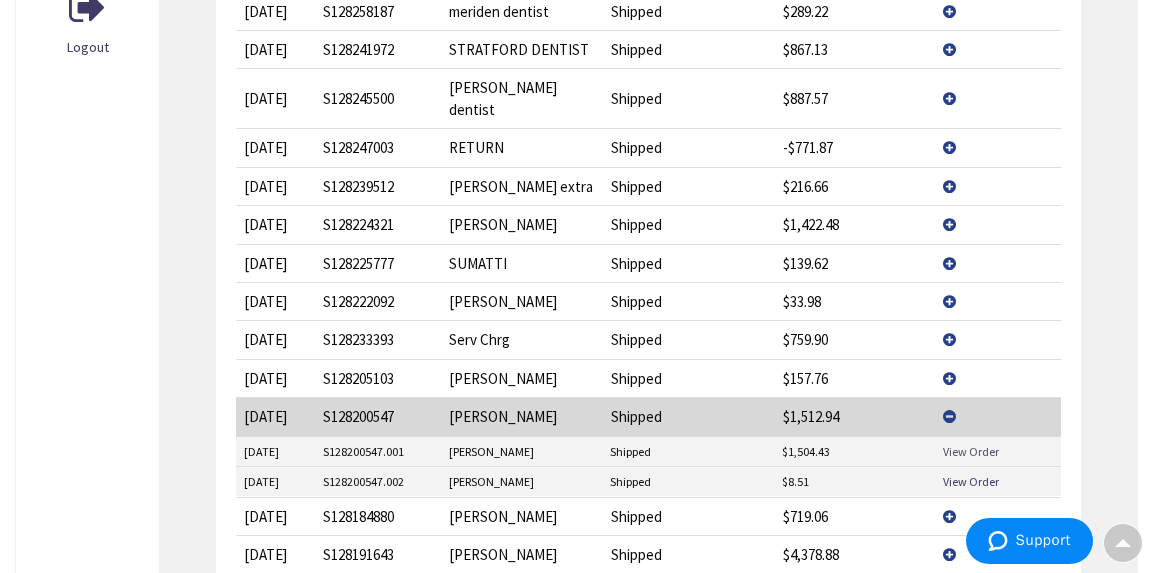 click on "View Order" at bounding box center (971, 451) 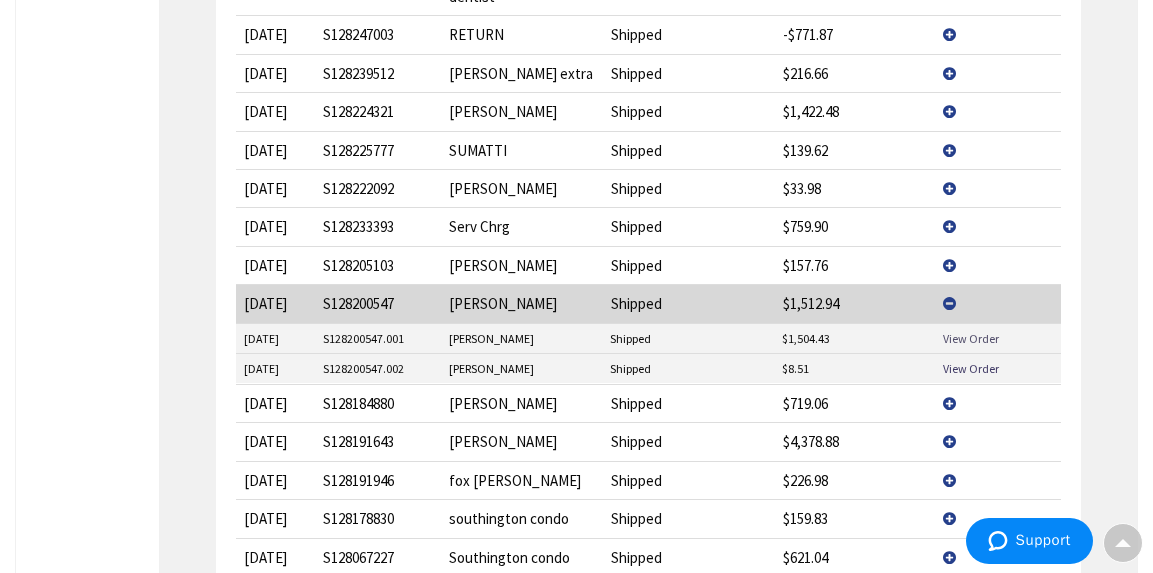 scroll, scrollTop: 1066, scrollLeft: 0, axis: vertical 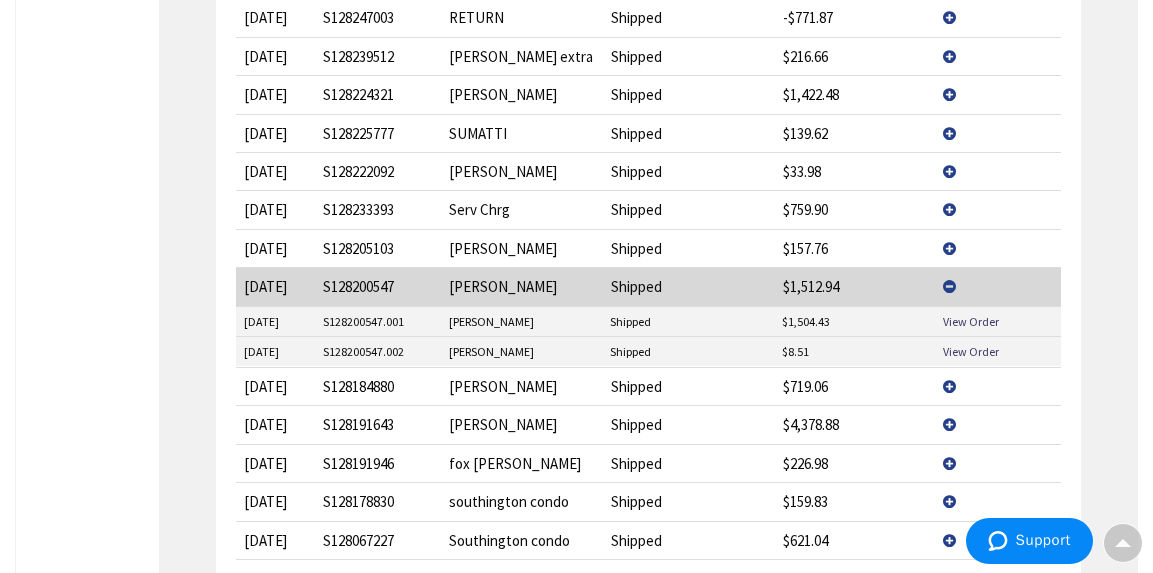 click on "View Details" at bounding box center (998, 424) 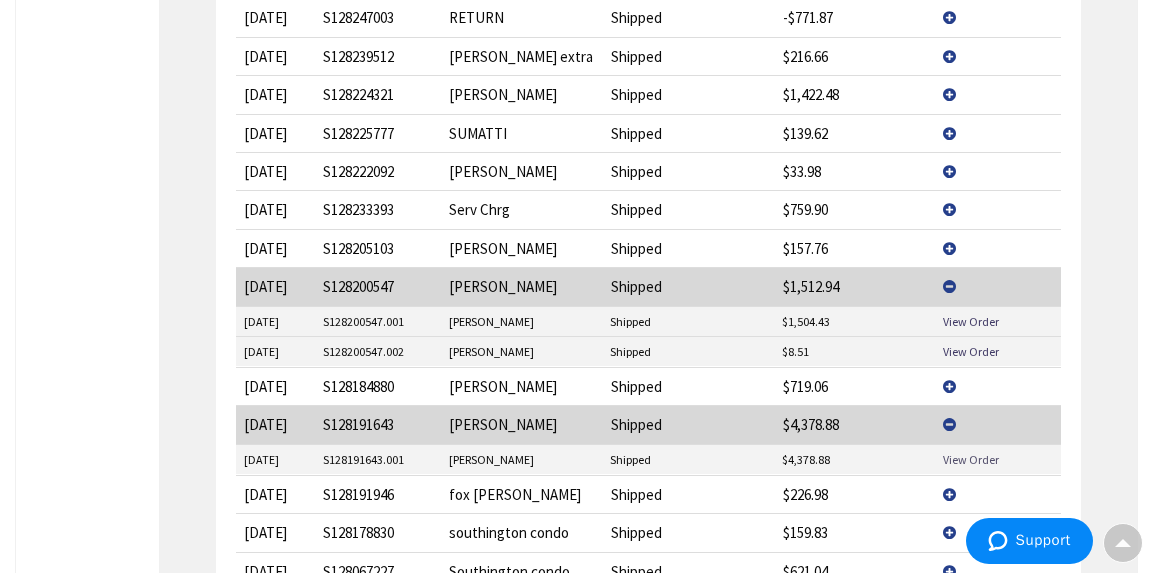 click on "View Order" at bounding box center [971, 459] 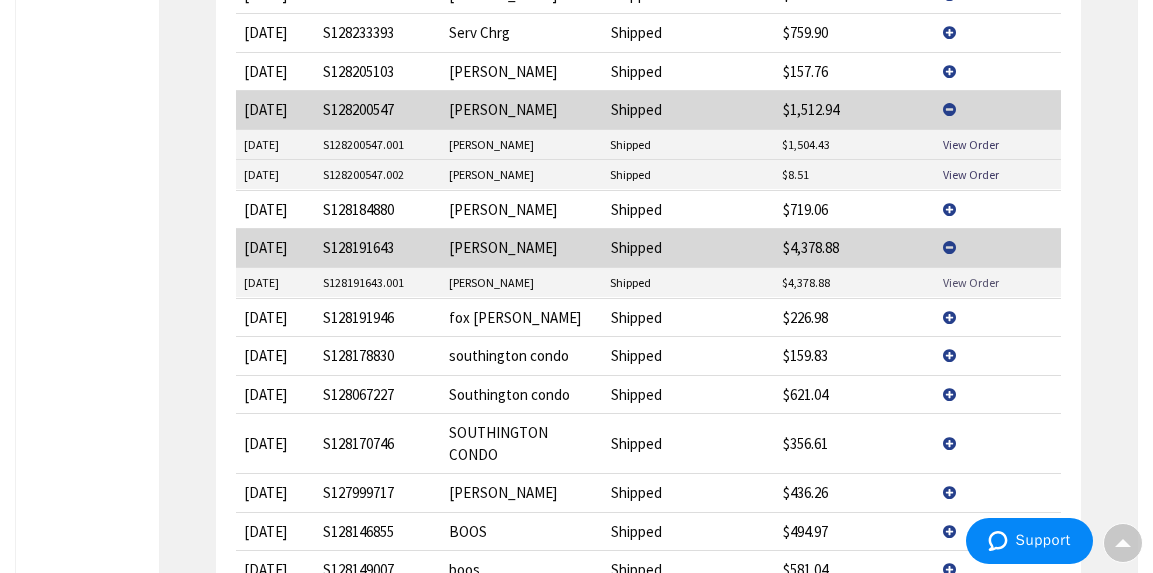 scroll, scrollTop: 1252, scrollLeft: 0, axis: vertical 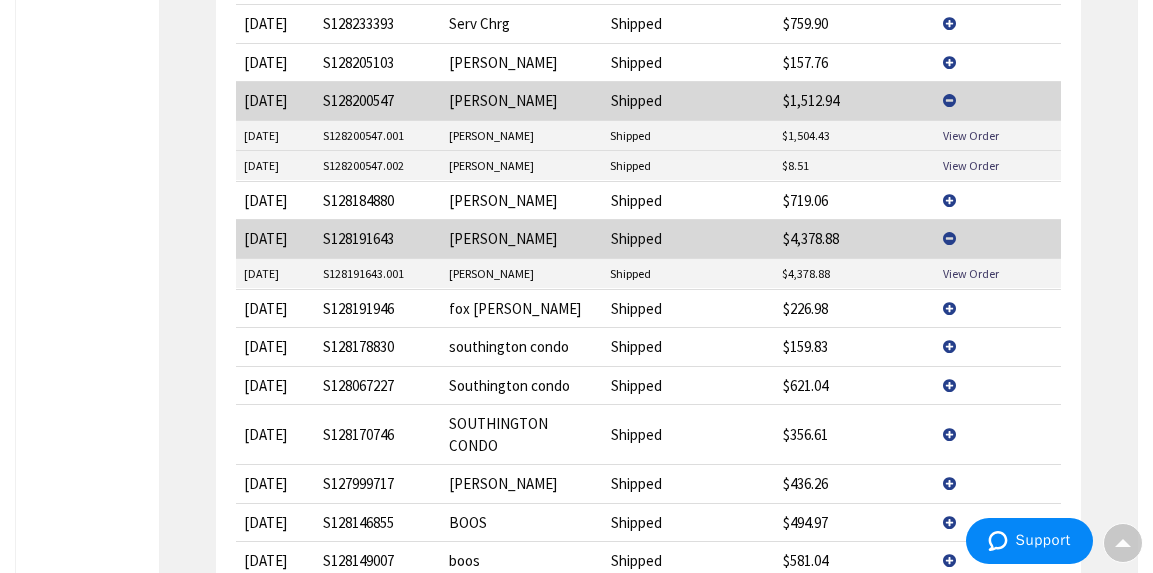 click on "View Details" at bounding box center (998, 385) 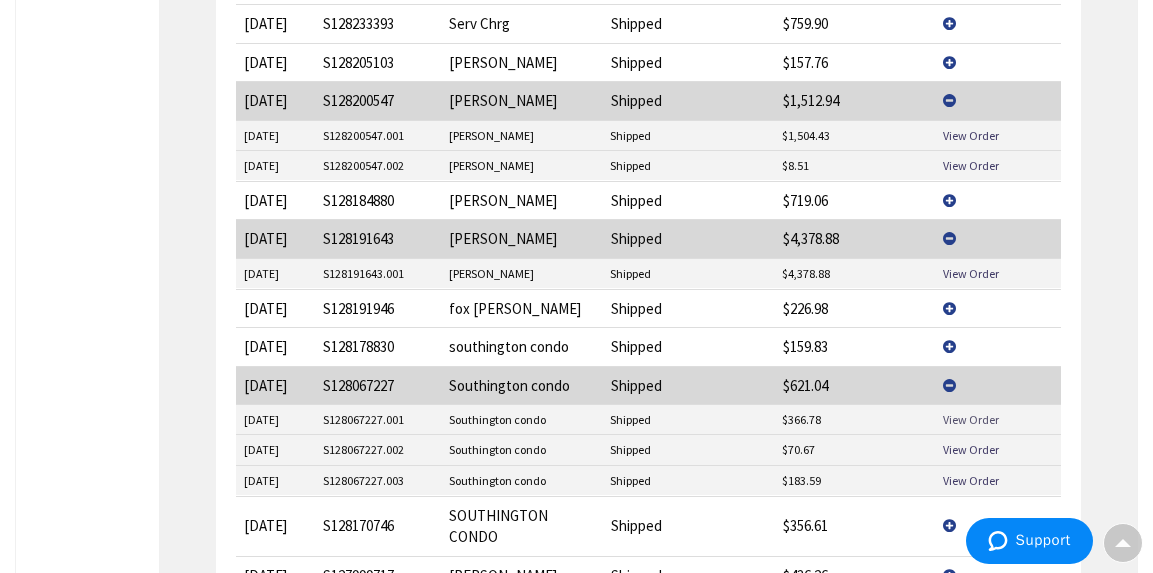 click on "View Order" at bounding box center (971, 419) 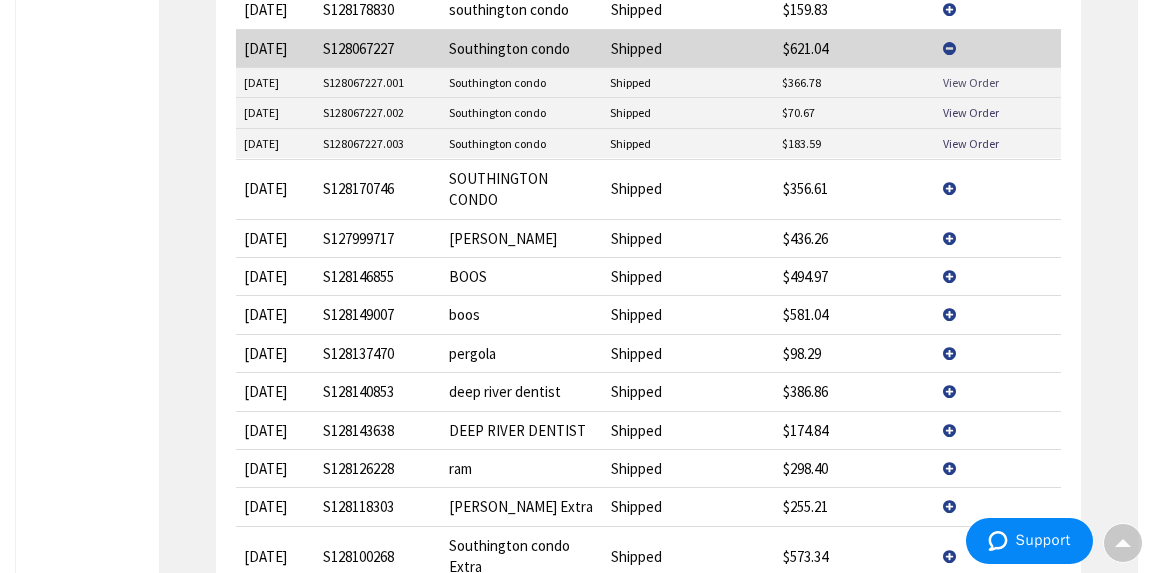 scroll, scrollTop: 1623, scrollLeft: 0, axis: vertical 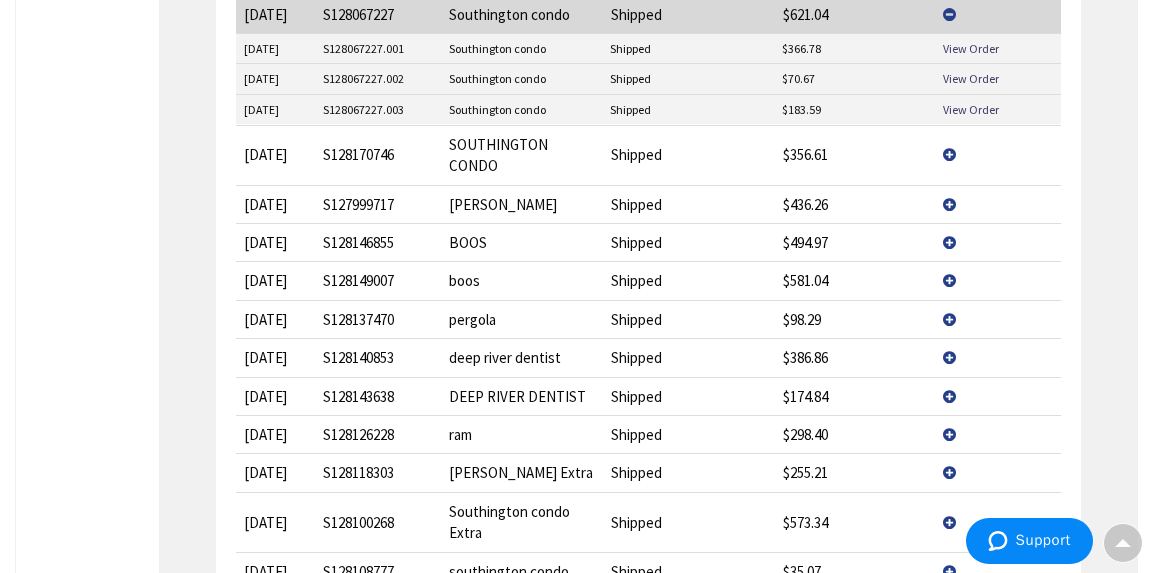 click on "View Details" at bounding box center (998, 522) 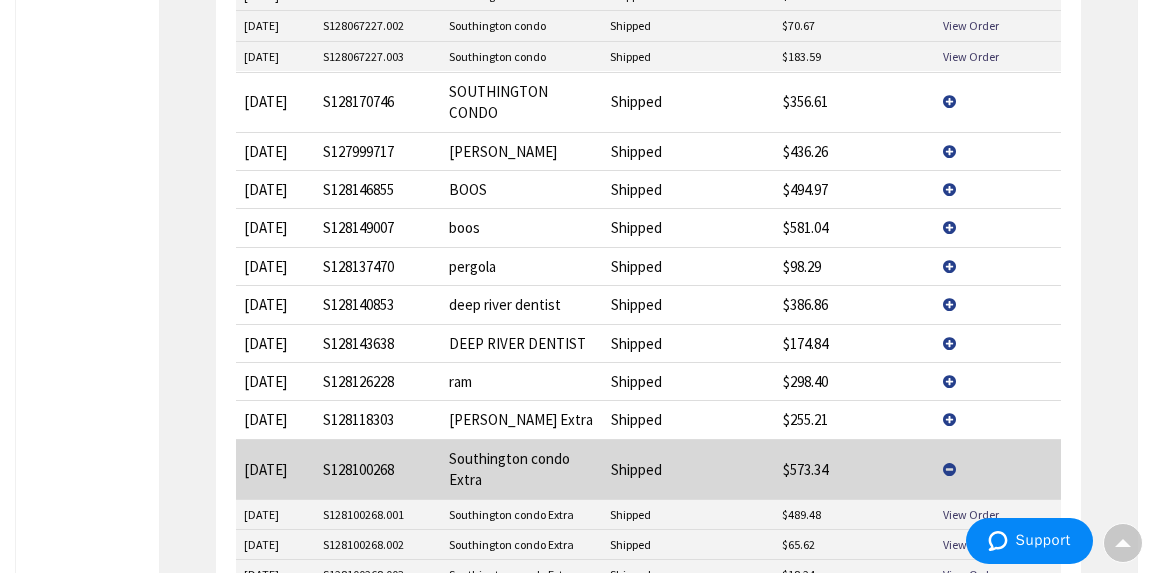 scroll, scrollTop: 1680, scrollLeft: 0, axis: vertical 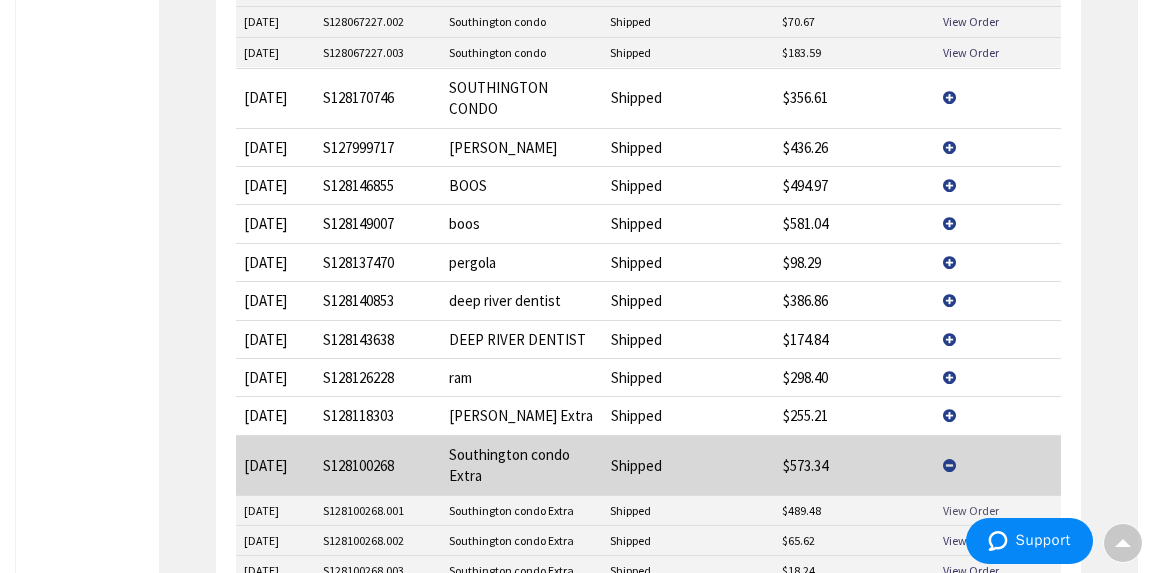 click on "View Order" at bounding box center [971, 510] 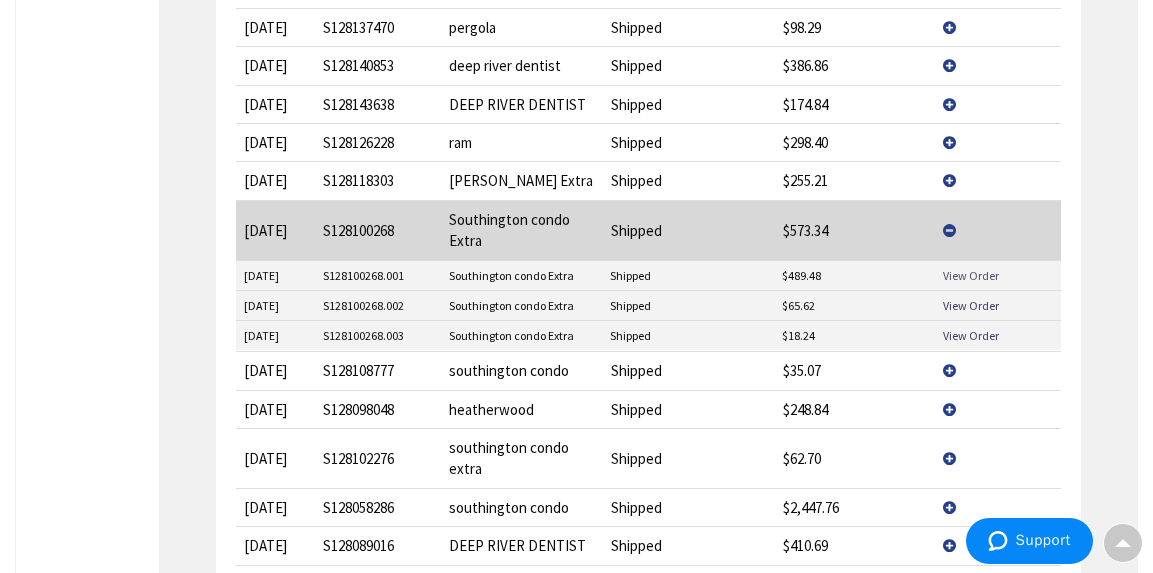 scroll, scrollTop: 1919, scrollLeft: 0, axis: vertical 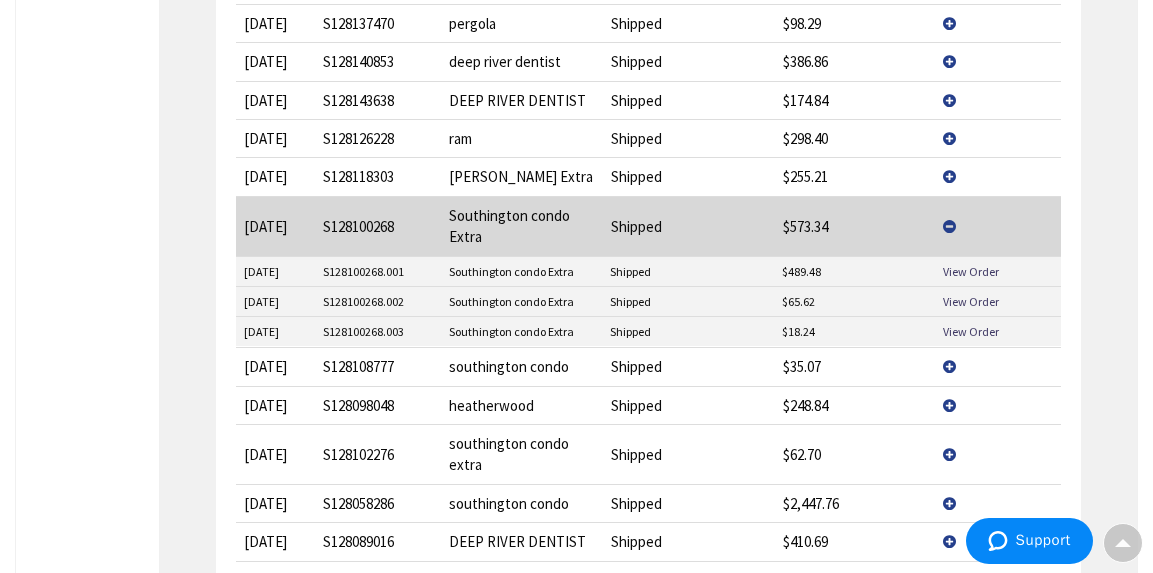 click on "View Details" at bounding box center [998, 503] 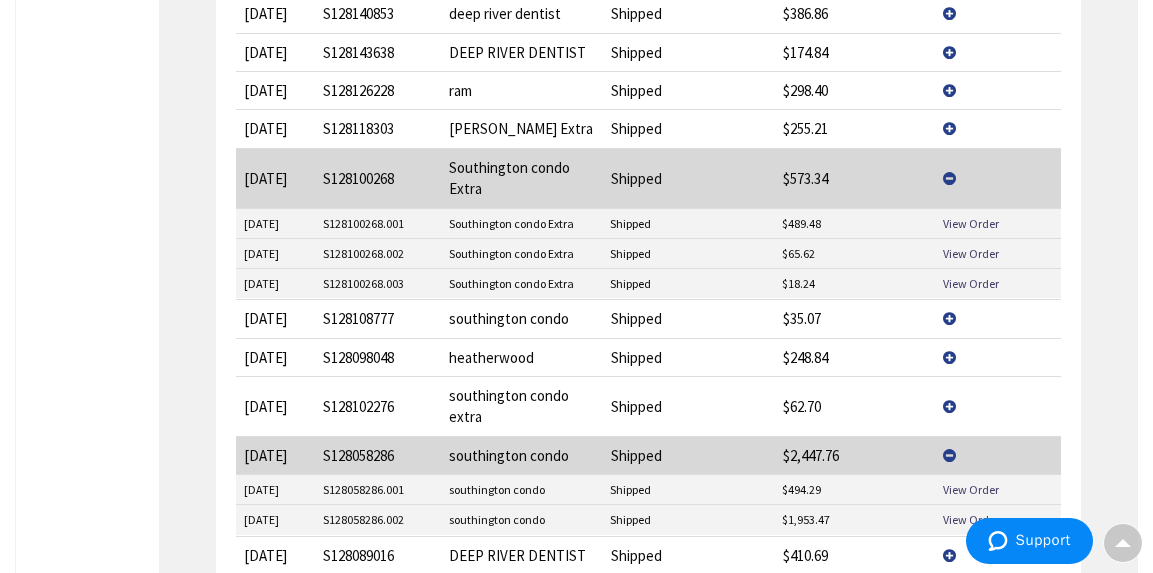 scroll, scrollTop: 1981, scrollLeft: 0, axis: vertical 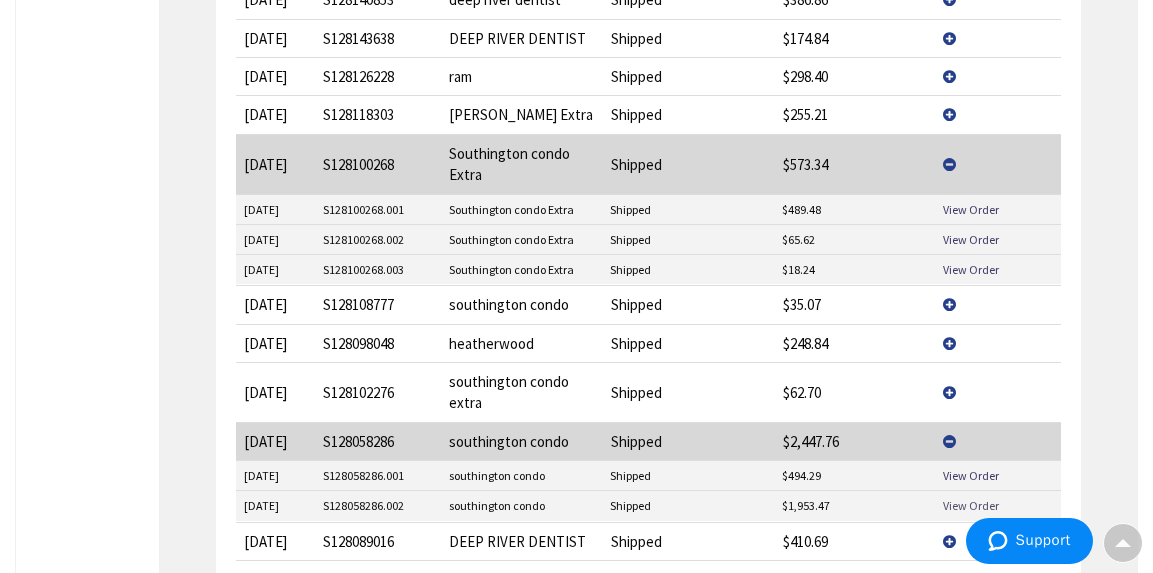 click on "View Order" at bounding box center [971, 505] 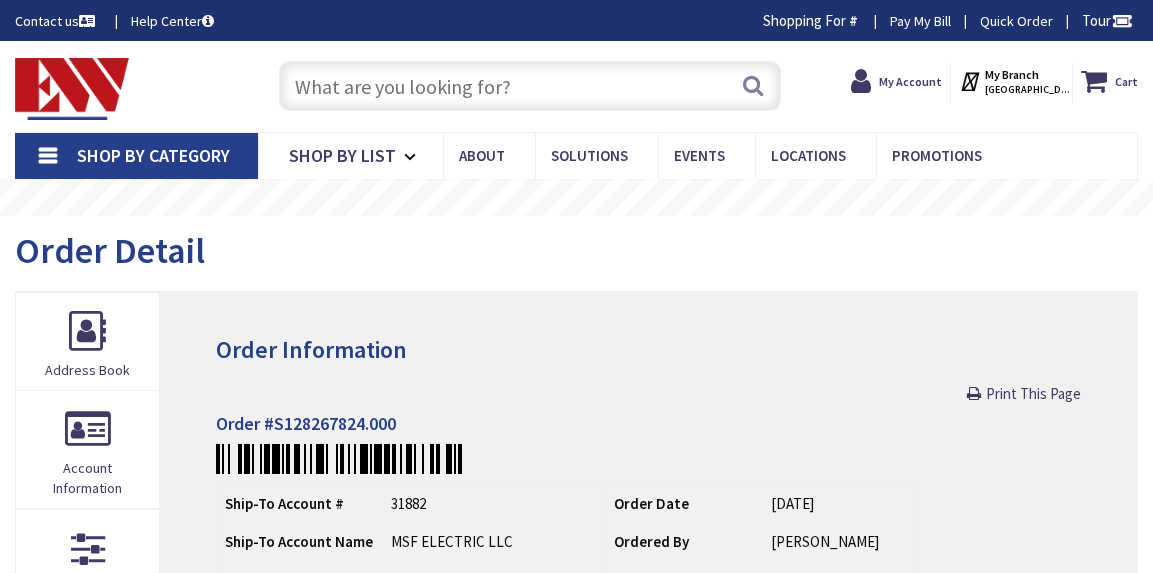 scroll, scrollTop: 0, scrollLeft: 0, axis: both 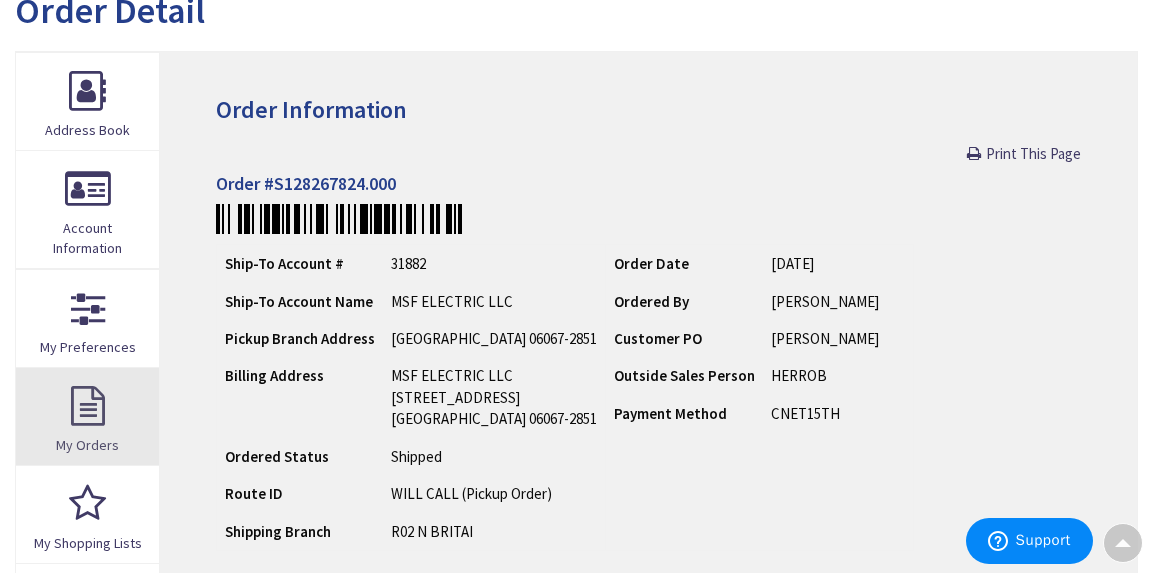 click on "My Orders" at bounding box center [87, 445] 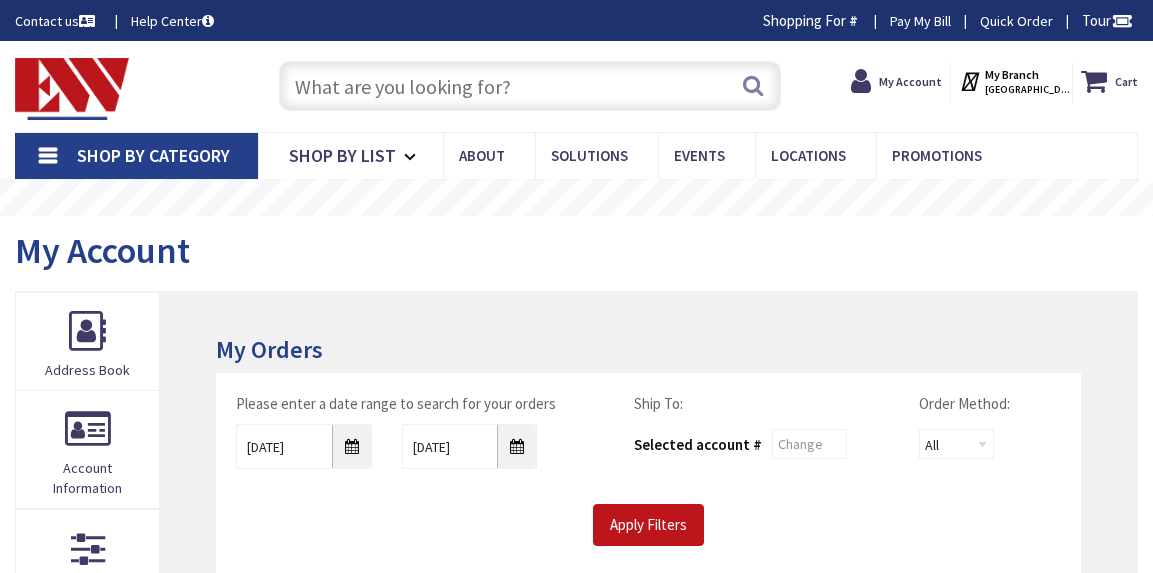 scroll, scrollTop: 0, scrollLeft: 0, axis: both 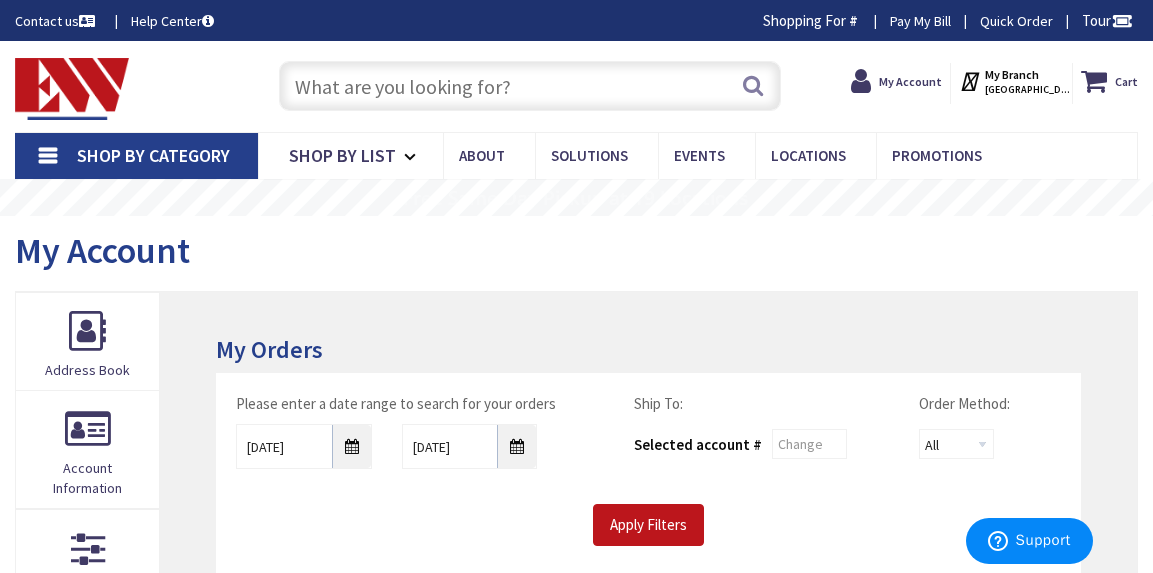 click at bounding box center (530, 86) 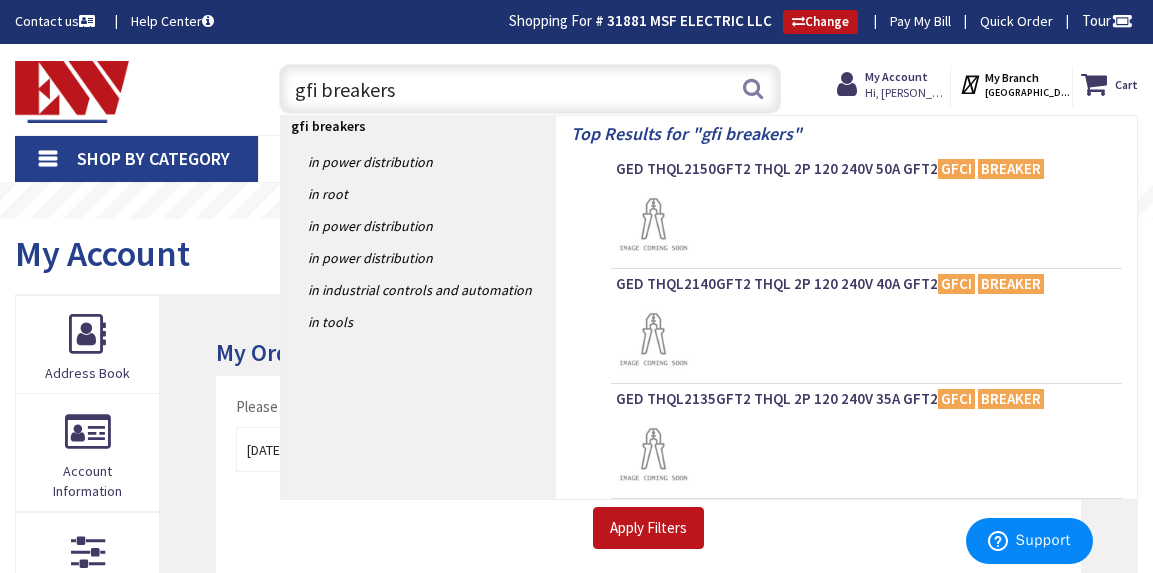 type on "gfi breakers" 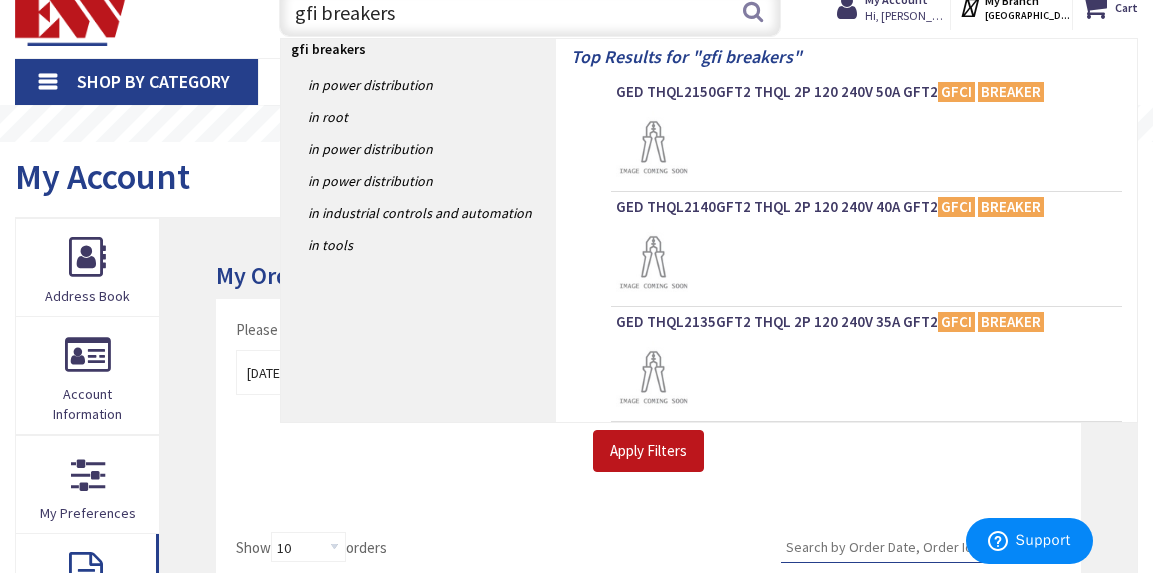 scroll, scrollTop: 87, scrollLeft: 0, axis: vertical 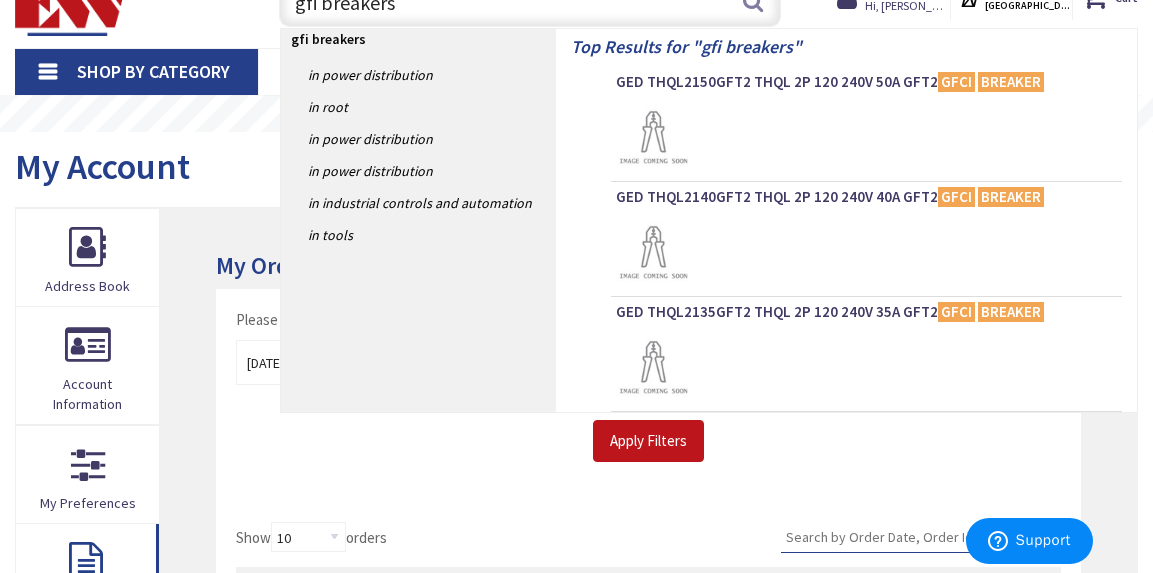 click at bounding box center (866, 138) 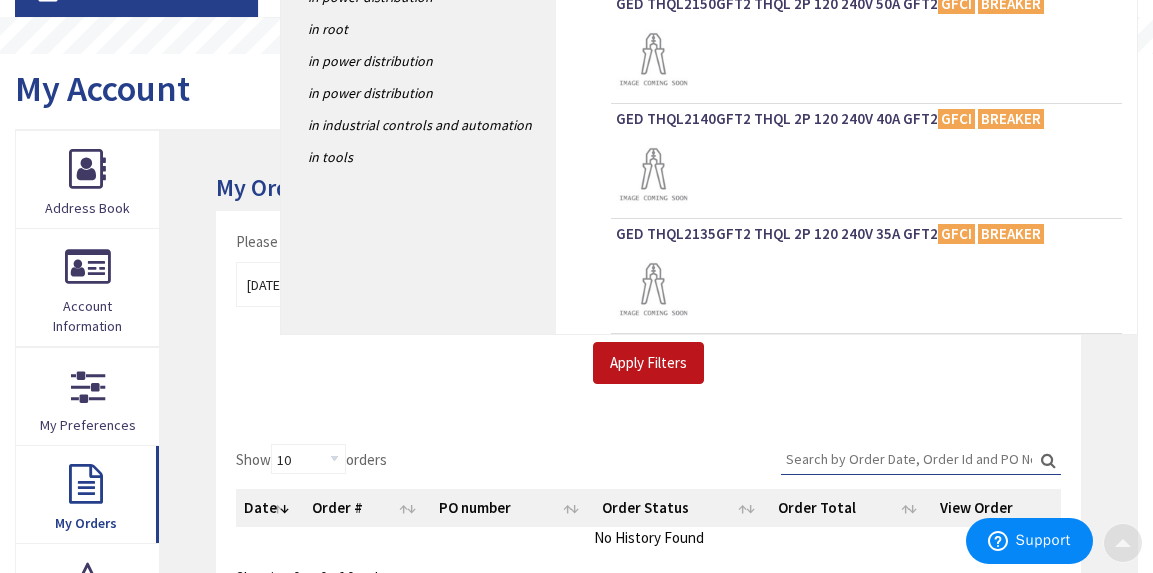 scroll, scrollTop: 179, scrollLeft: 0, axis: vertical 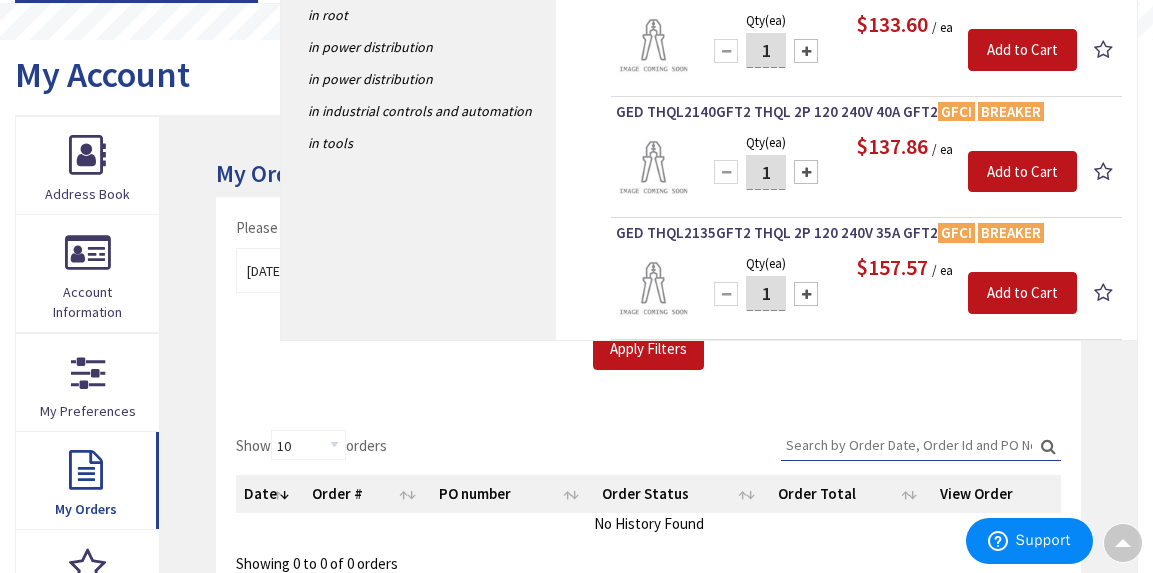 click on "Apply Filters" at bounding box center (648, 349) 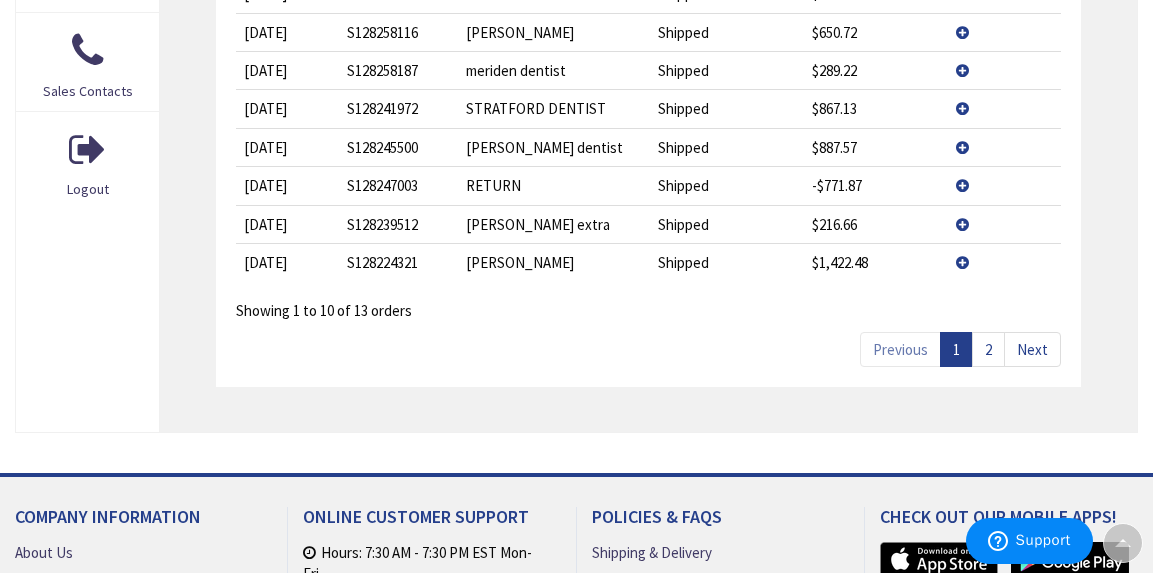 scroll, scrollTop: 772, scrollLeft: 0, axis: vertical 